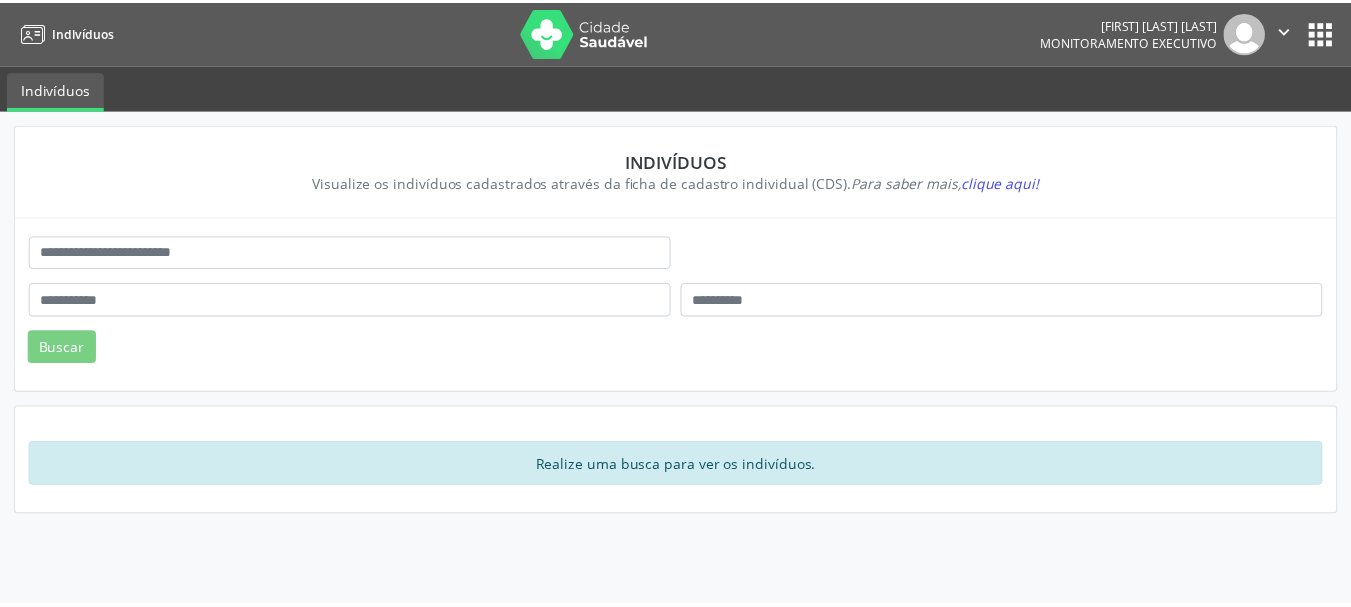 scroll, scrollTop: 0, scrollLeft: 0, axis: both 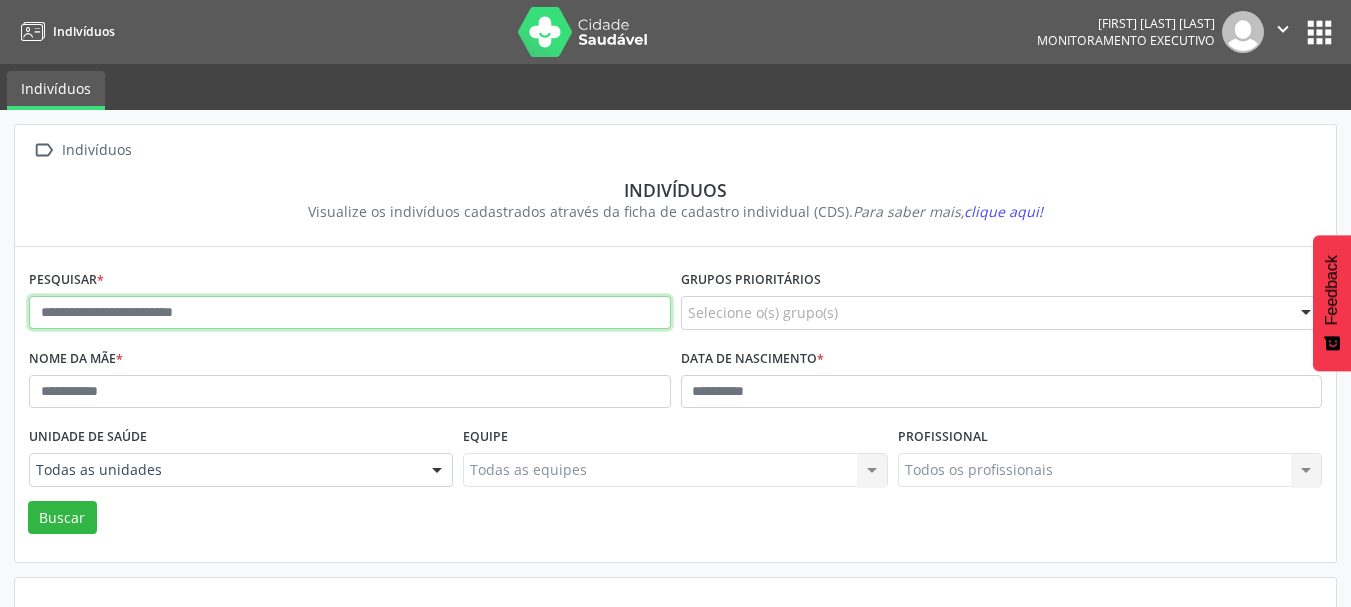 click at bounding box center (350, 313) 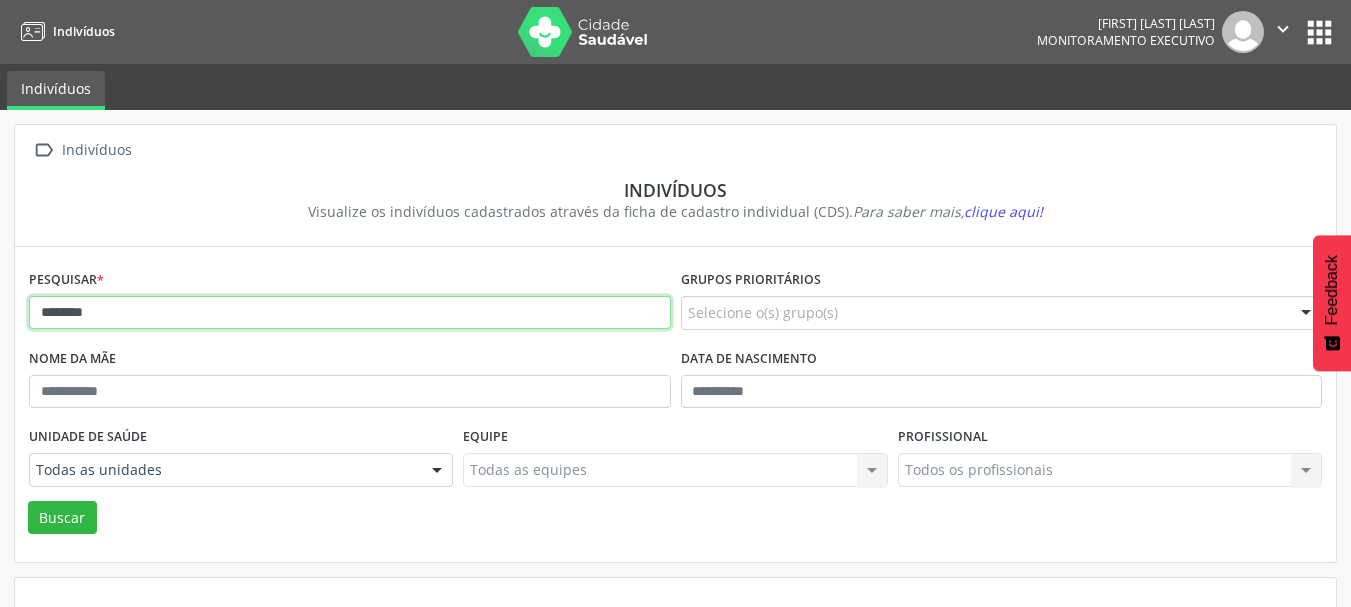 click on "*******" at bounding box center (350, 313) 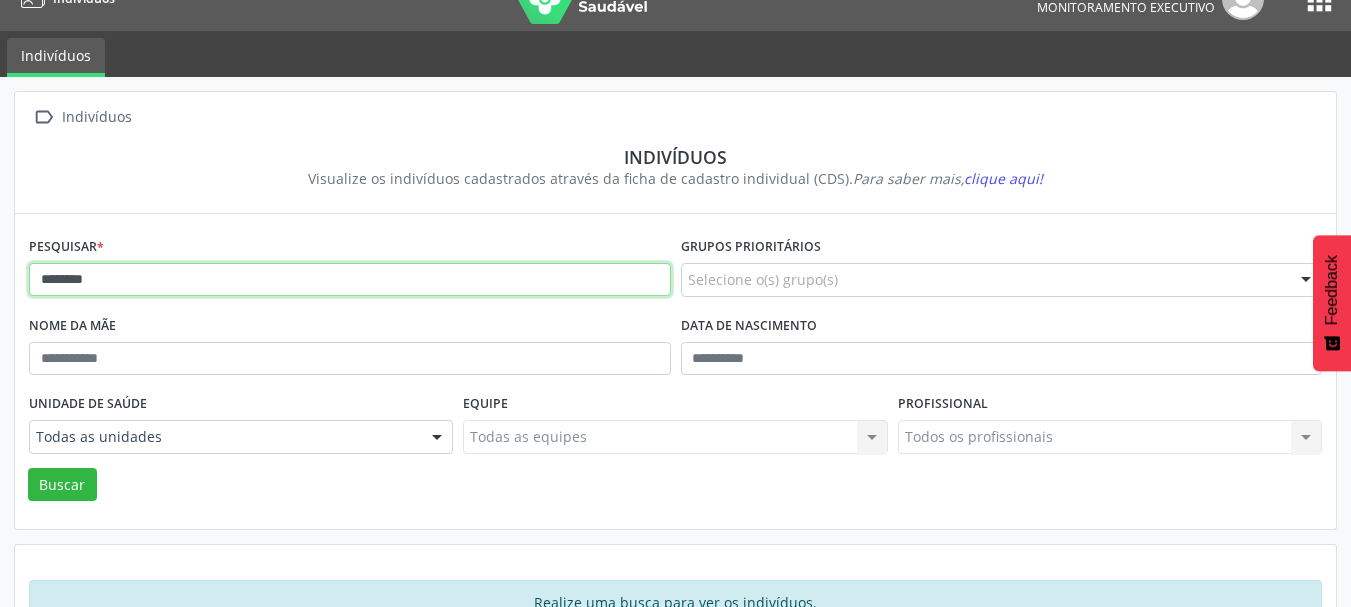 scroll, scrollTop: 0, scrollLeft: 0, axis: both 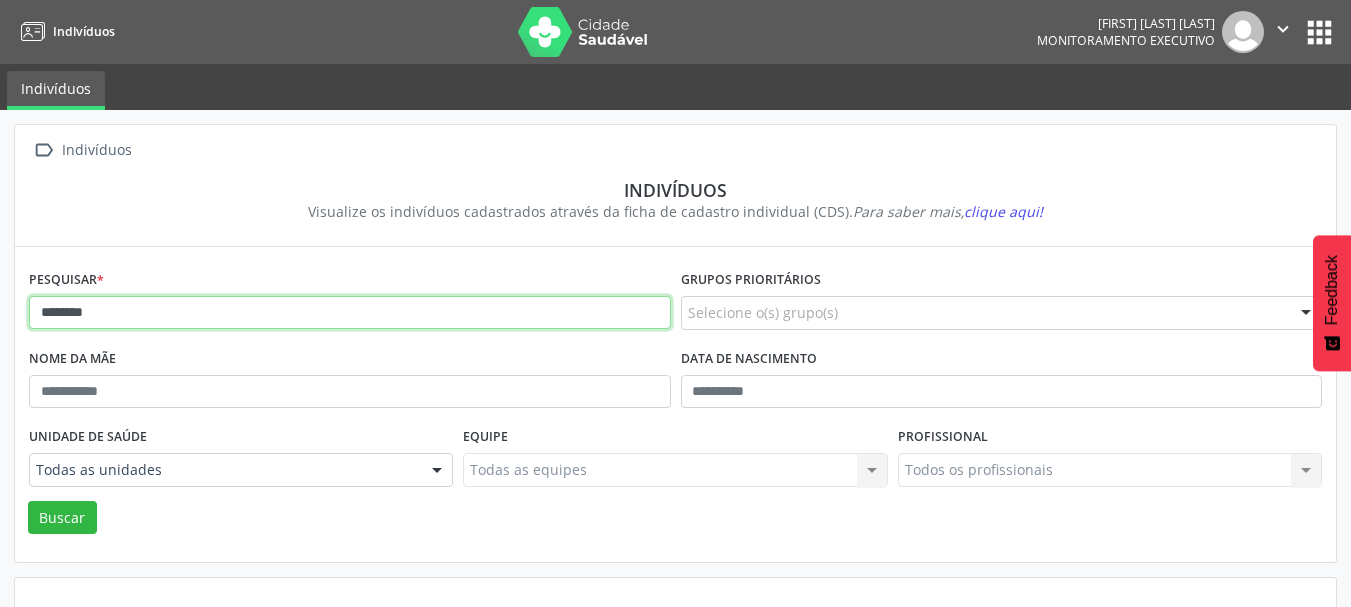 drag, startPoint x: 131, startPoint y: 315, endPoint x: 1, endPoint y: 287, distance: 132.9812 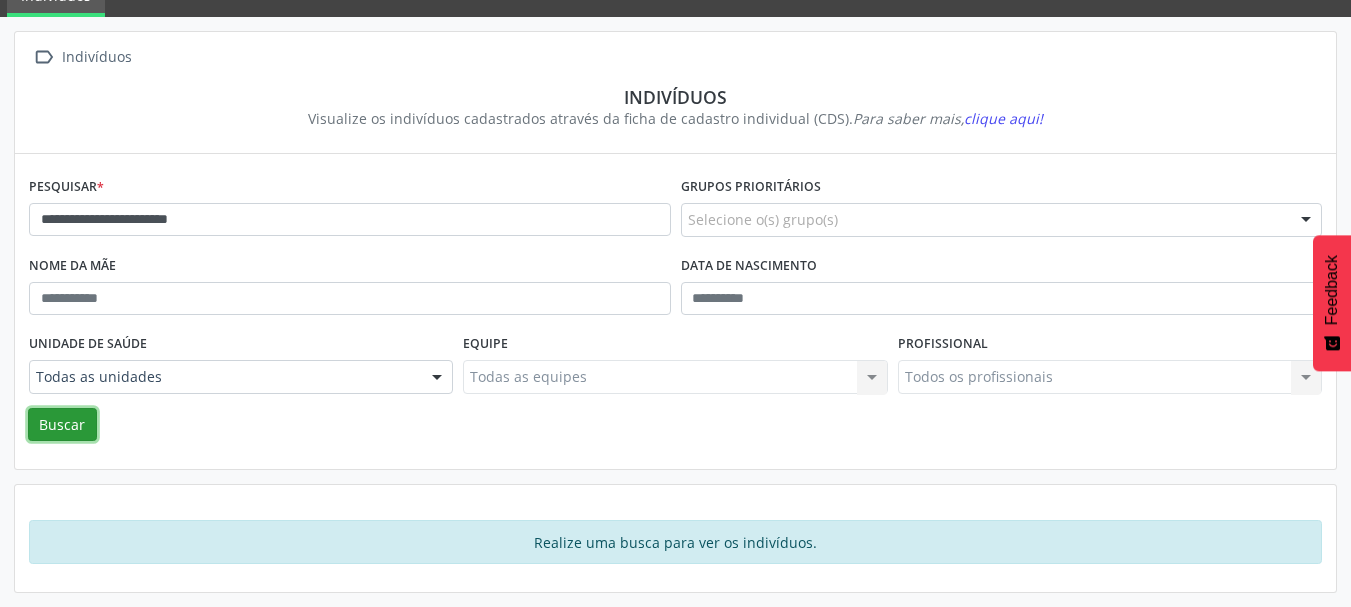 click on "Buscar" at bounding box center [62, 425] 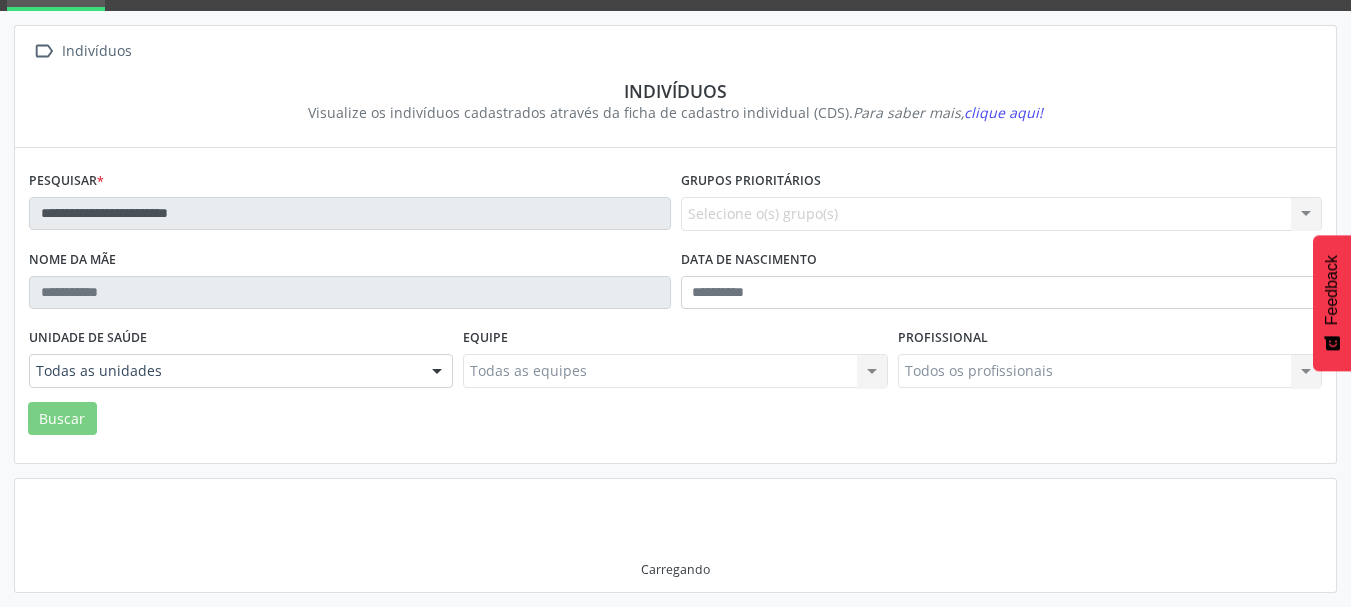 scroll, scrollTop: 93, scrollLeft: 0, axis: vertical 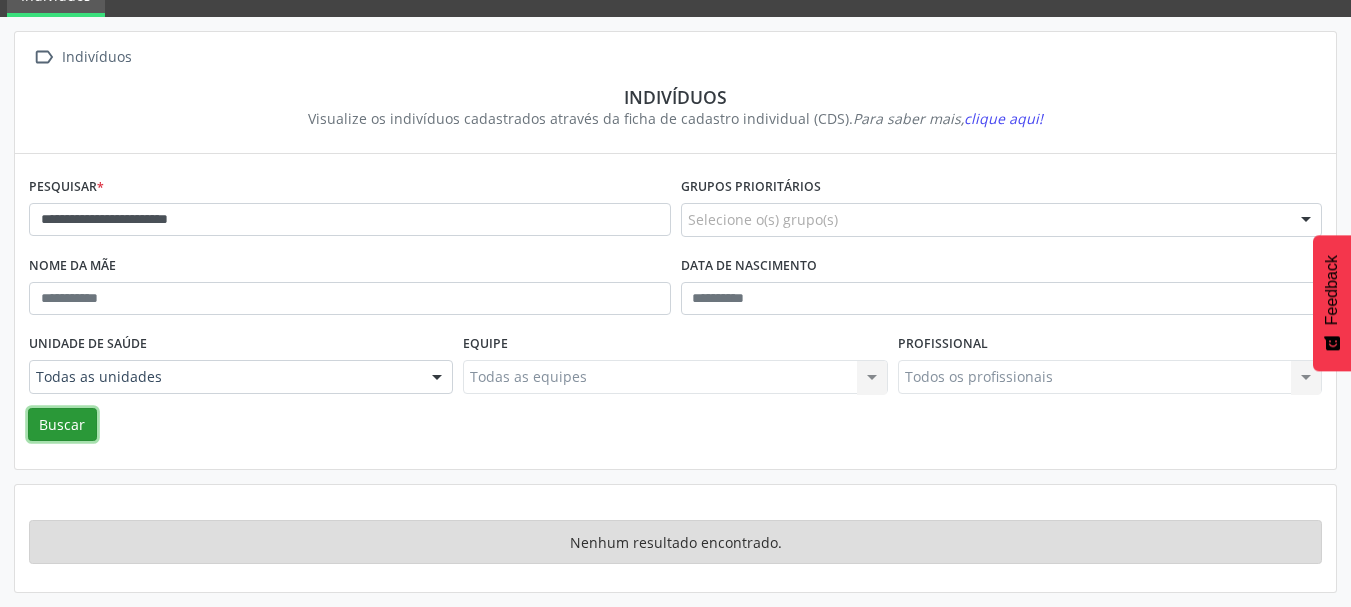 click on "Buscar" at bounding box center (62, 425) 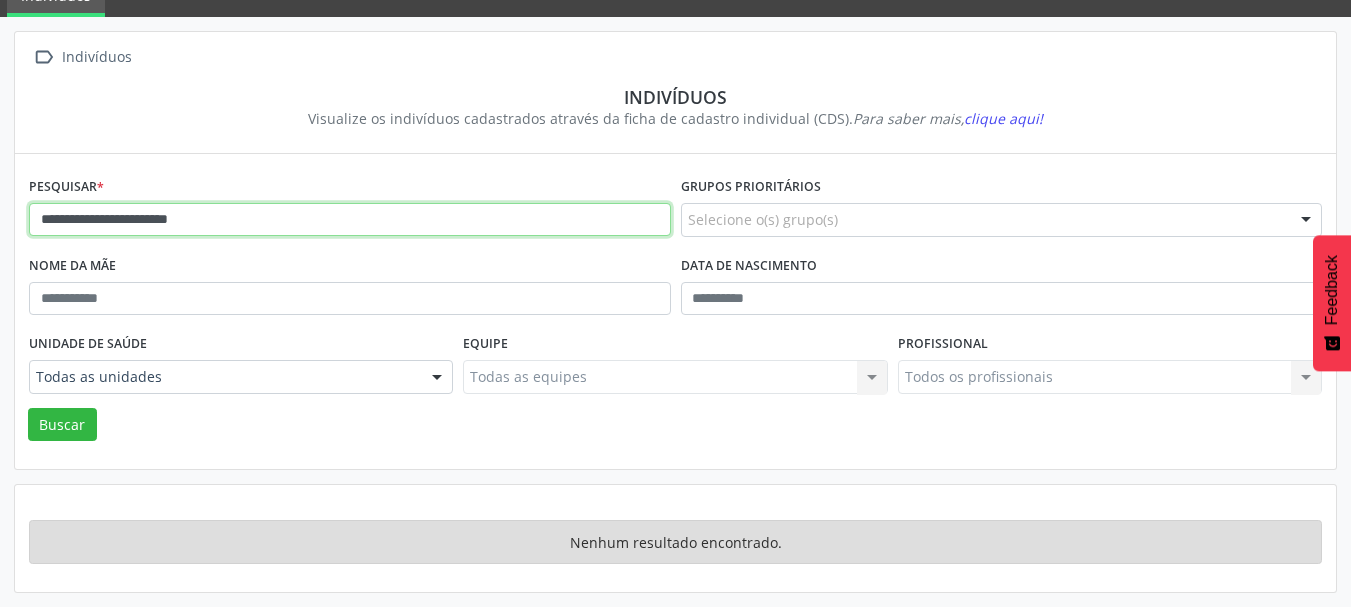 click on "**********" at bounding box center (350, 220) 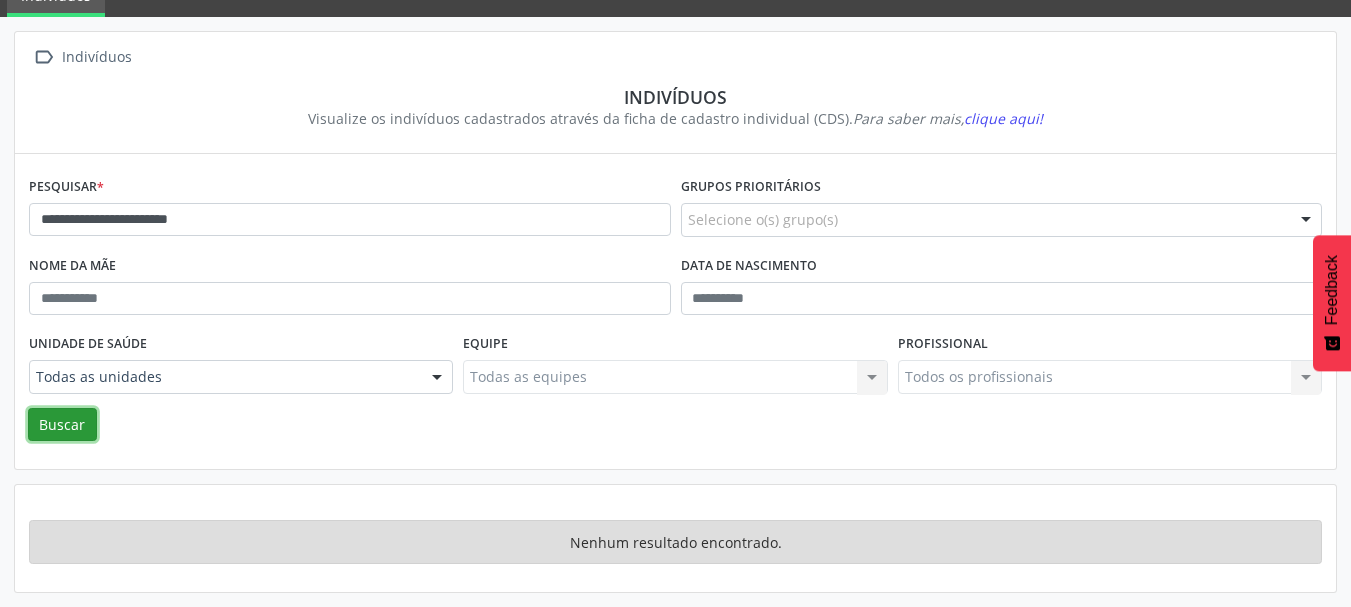 click on "Buscar" at bounding box center [62, 425] 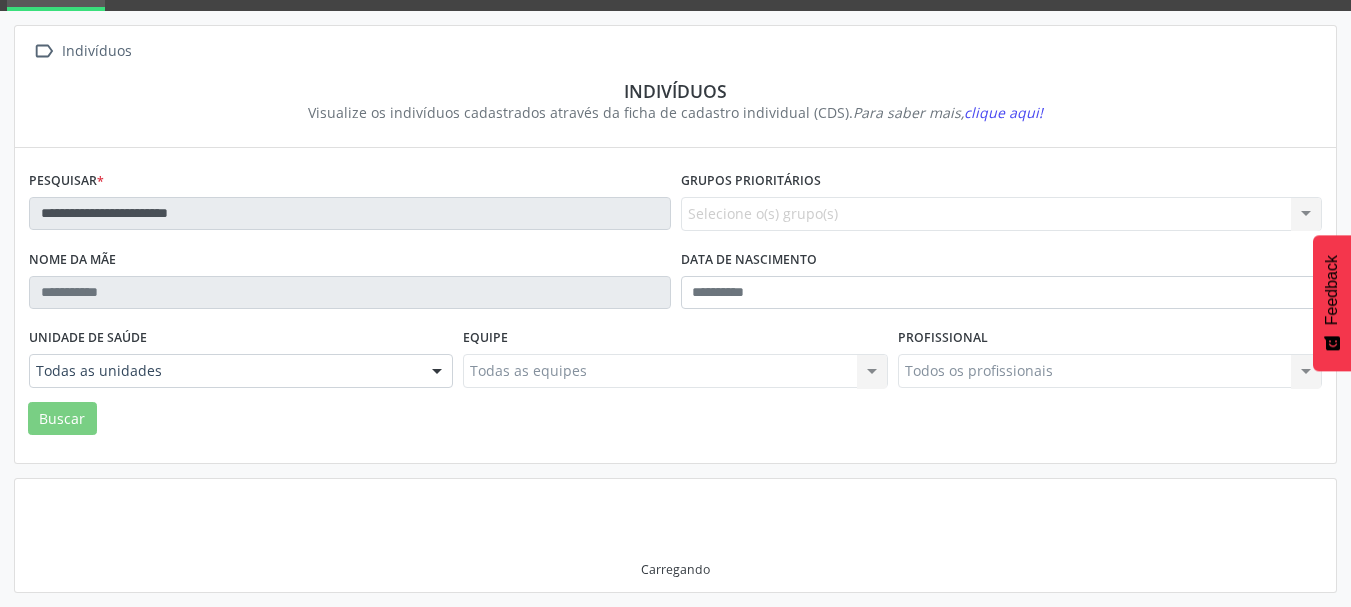 scroll, scrollTop: 93, scrollLeft: 0, axis: vertical 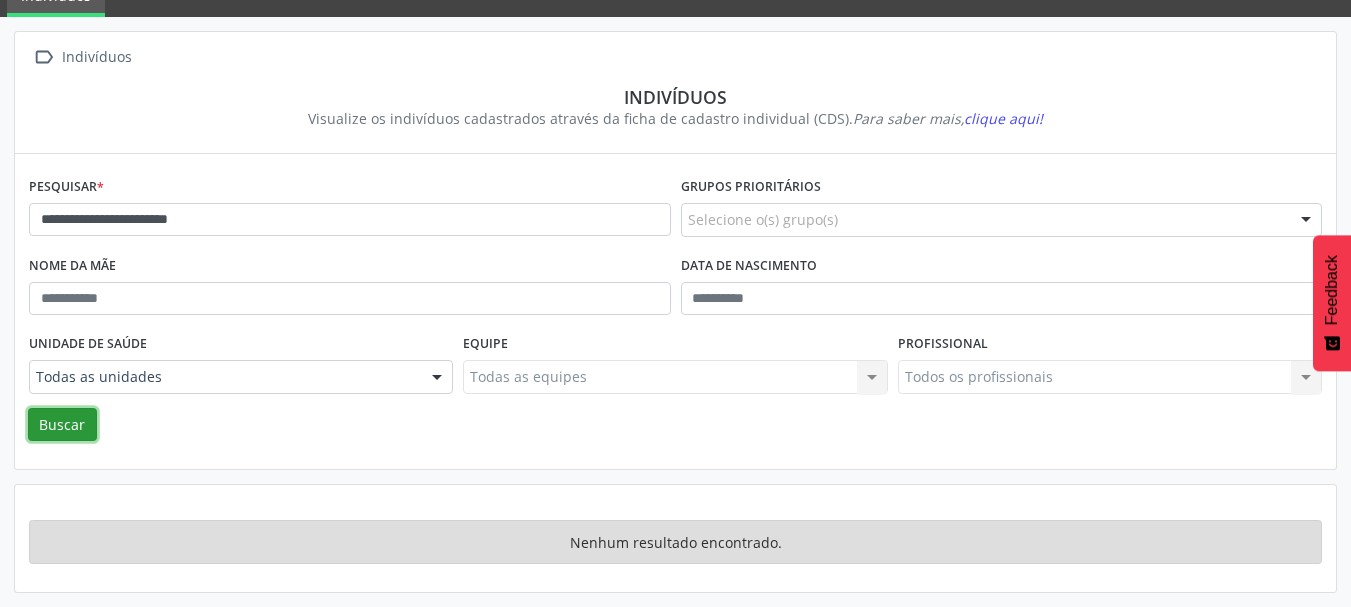click on "Buscar" at bounding box center [62, 425] 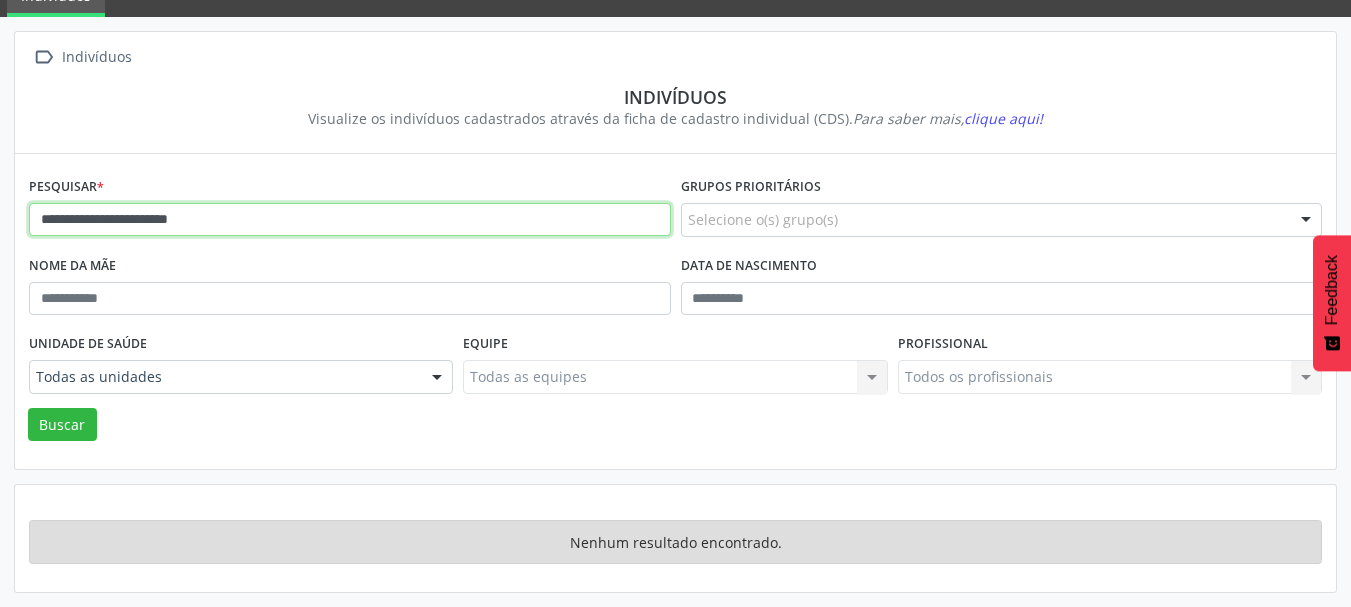 drag, startPoint x: 96, startPoint y: 219, endPoint x: 85, endPoint y: 227, distance: 13.601471 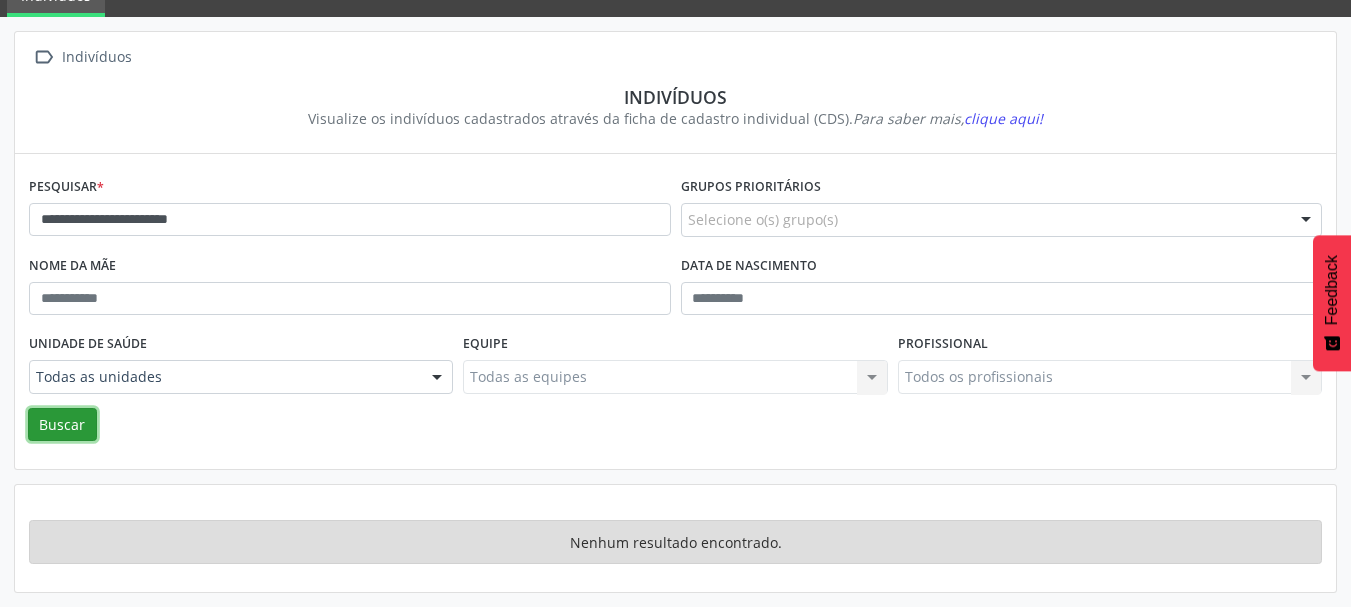 click on "Buscar" at bounding box center [62, 425] 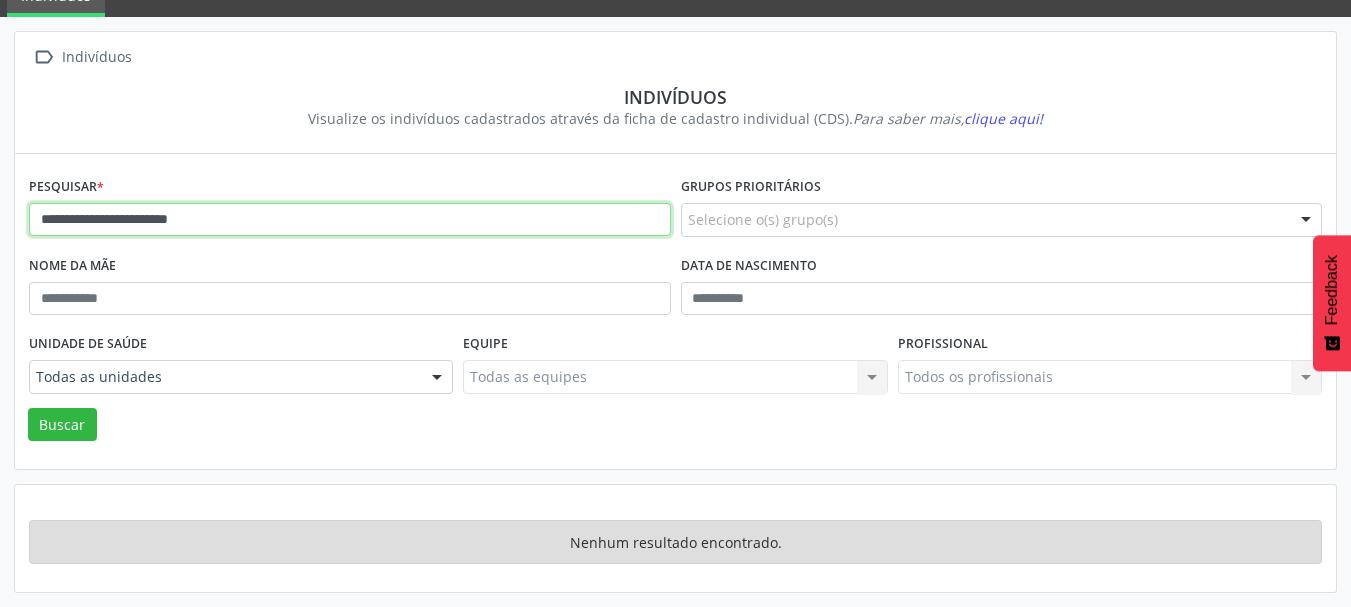 drag, startPoint x: 71, startPoint y: 218, endPoint x: 58, endPoint y: 218, distance: 13 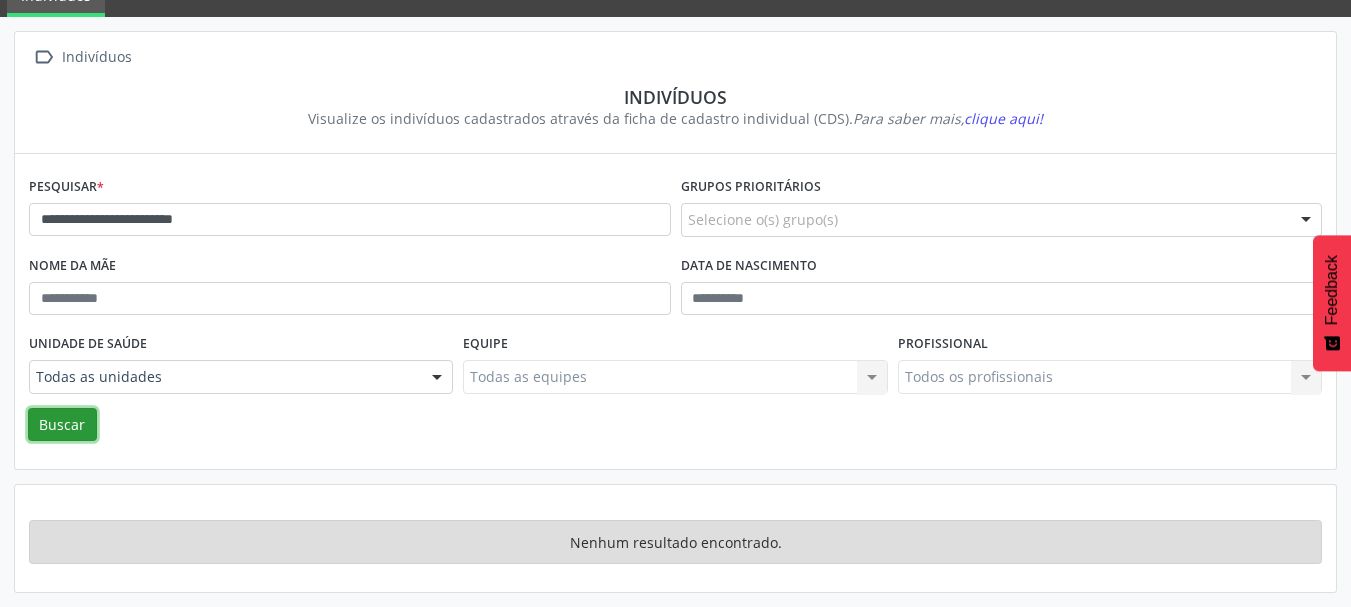 click on "Buscar" at bounding box center [62, 425] 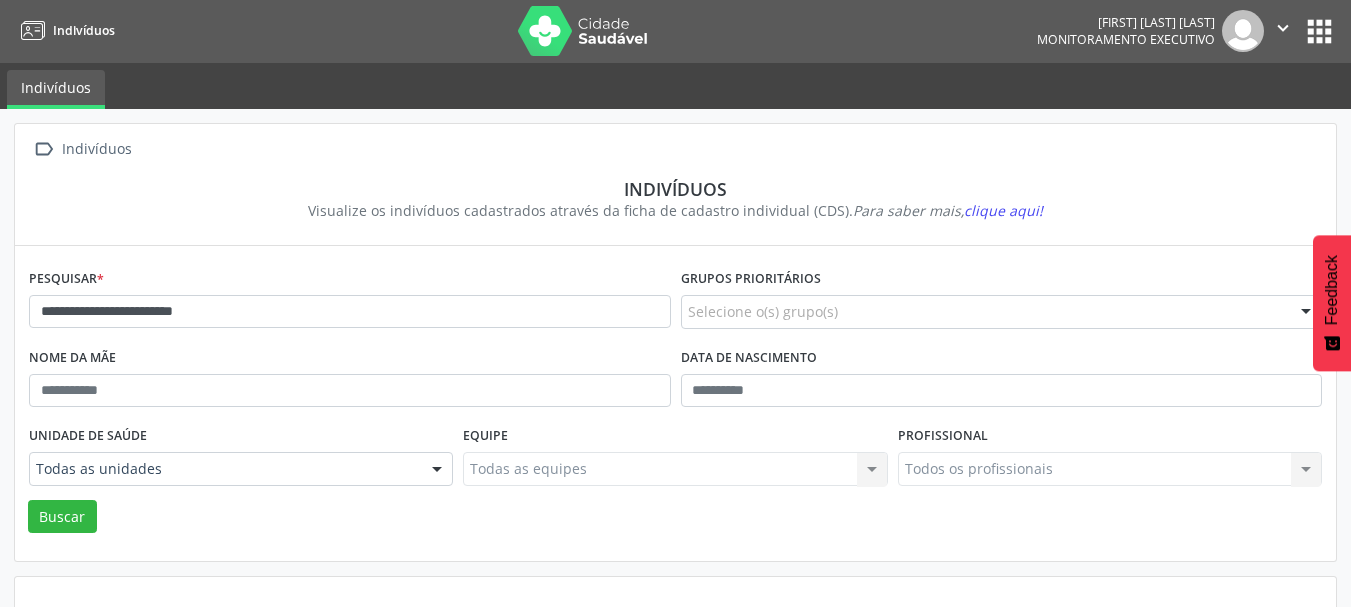 scroll, scrollTop: 0, scrollLeft: 0, axis: both 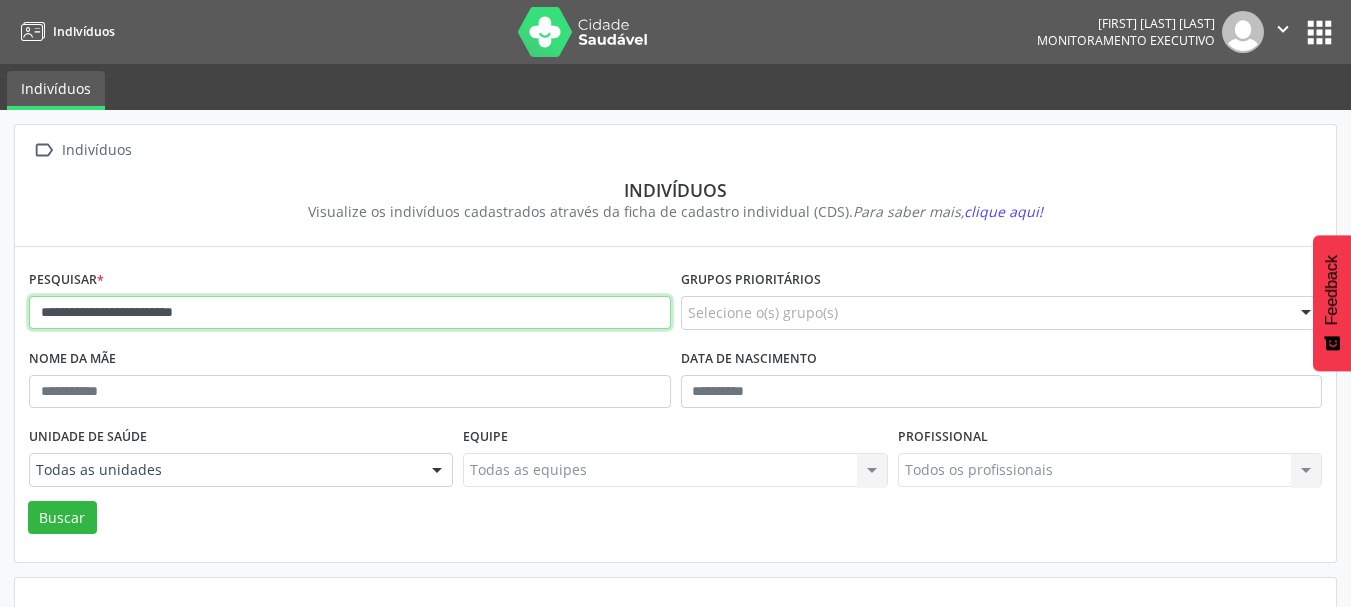 click on "**********" at bounding box center [350, 313] 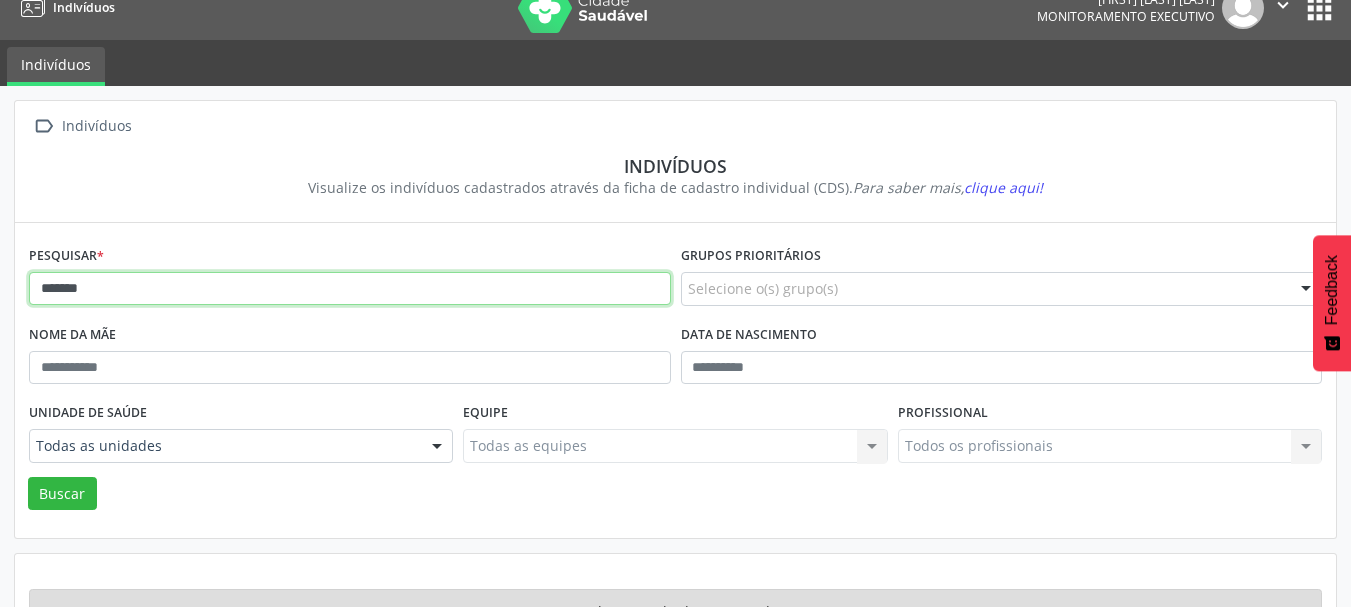 scroll, scrollTop: 93, scrollLeft: 0, axis: vertical 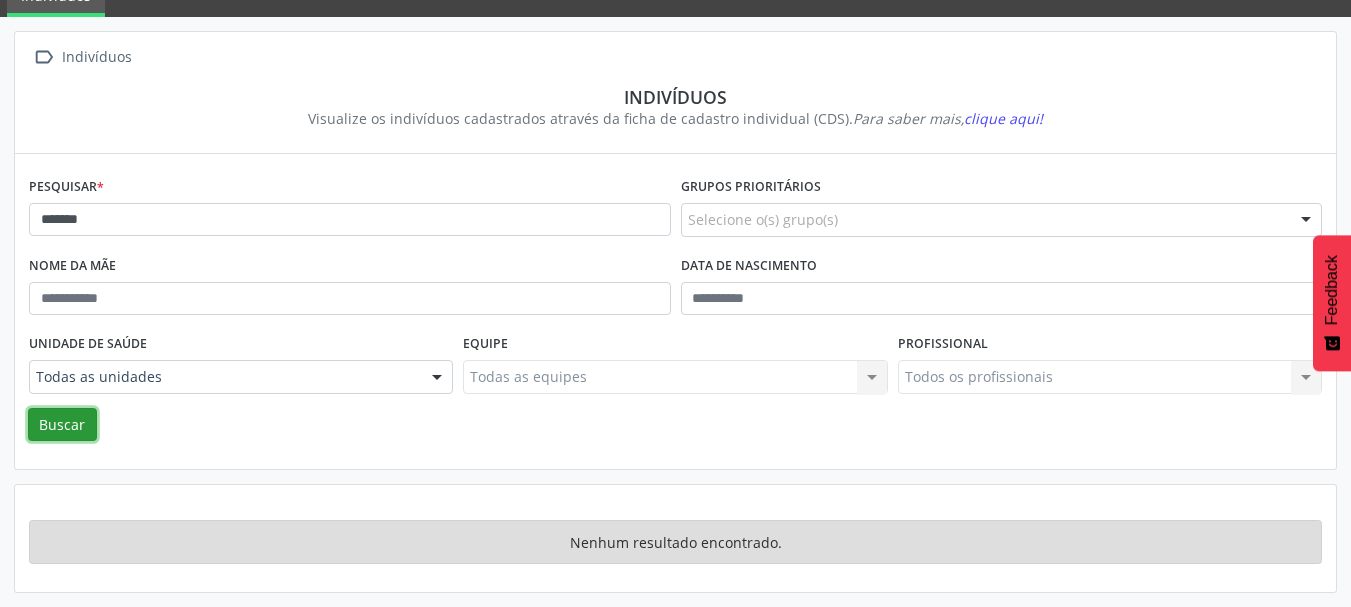 click on "Buscar" at bounding box center (62, 425) 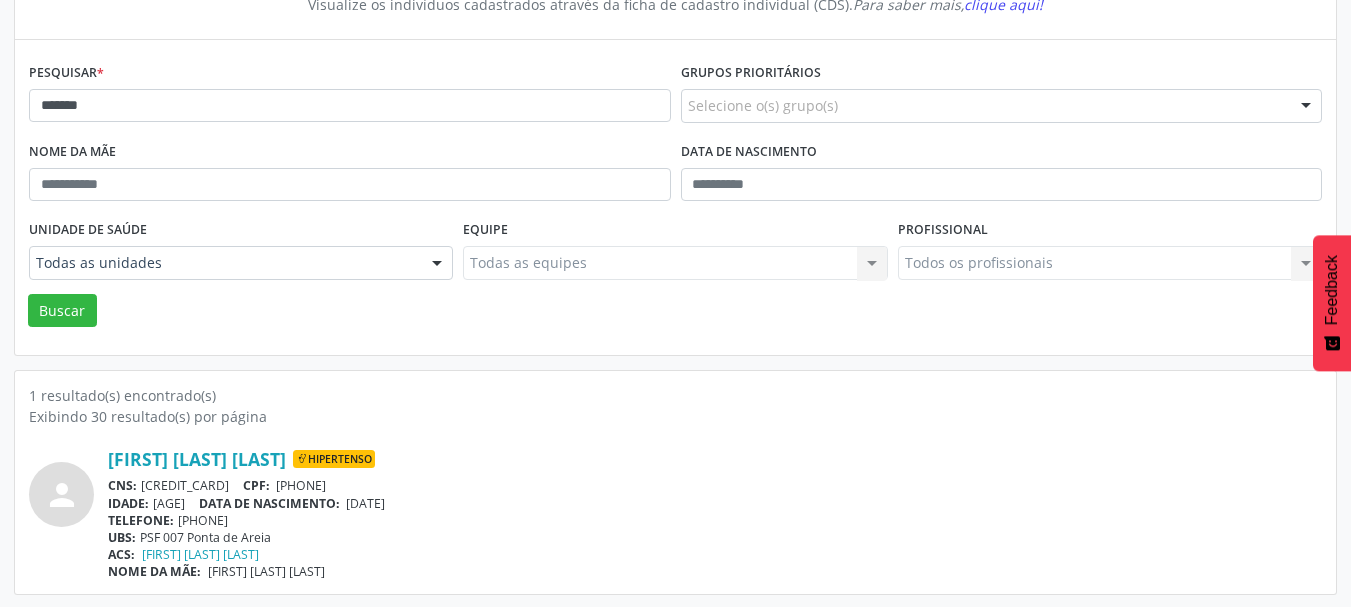 scroll, scrollTop: 209, scrollLeft: 0, axis: vertical 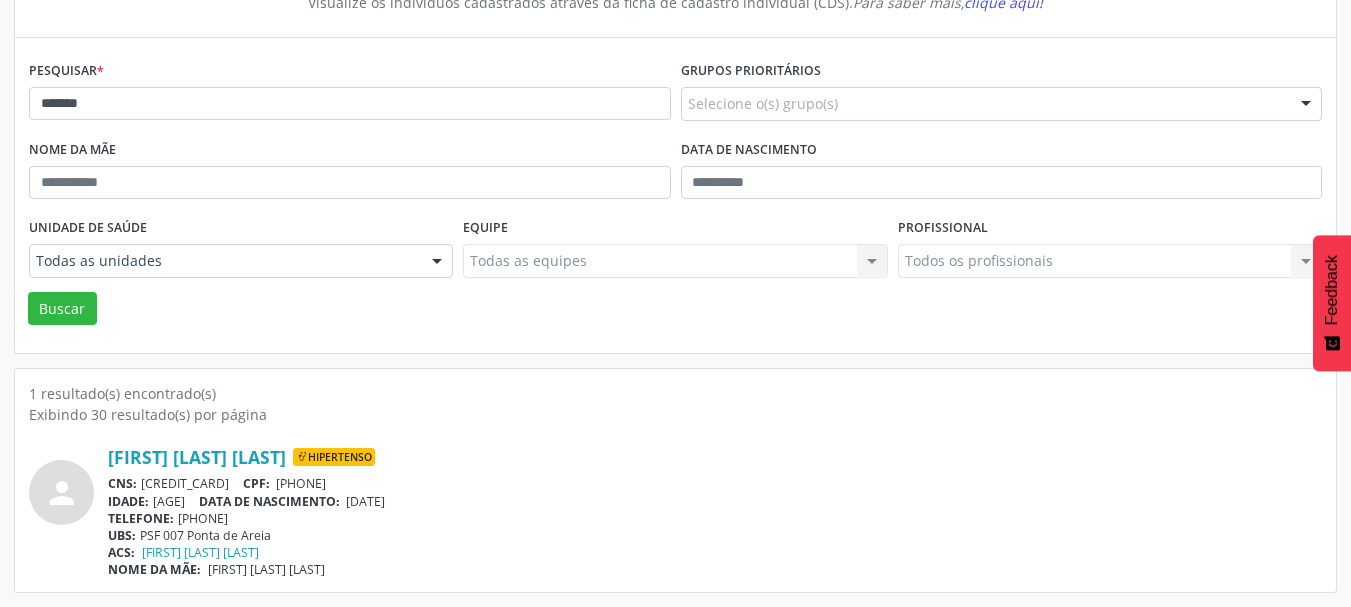 drag, startPoint x: 260, startPoint y: 482, endPoint x: 175, endPoint y: 489, distance: 85.28775 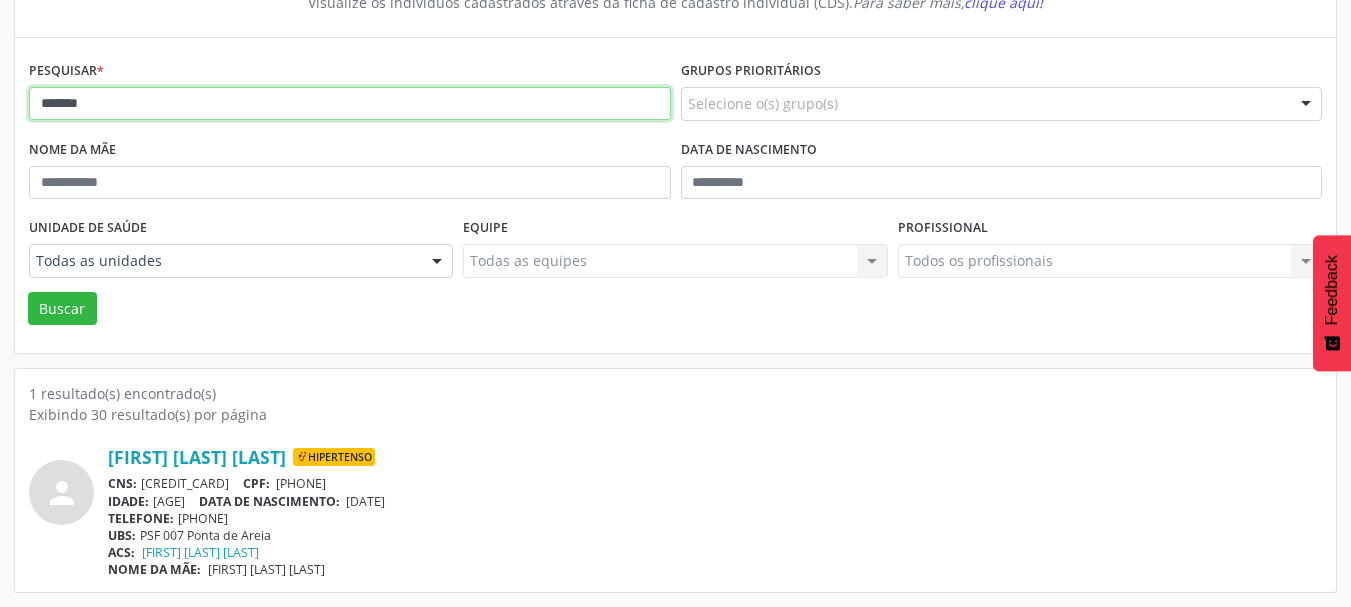 drag, startPoint x: 176, startPoint y: 117, endPoint x: 0, endPoint y: 101, distance: 176.72577 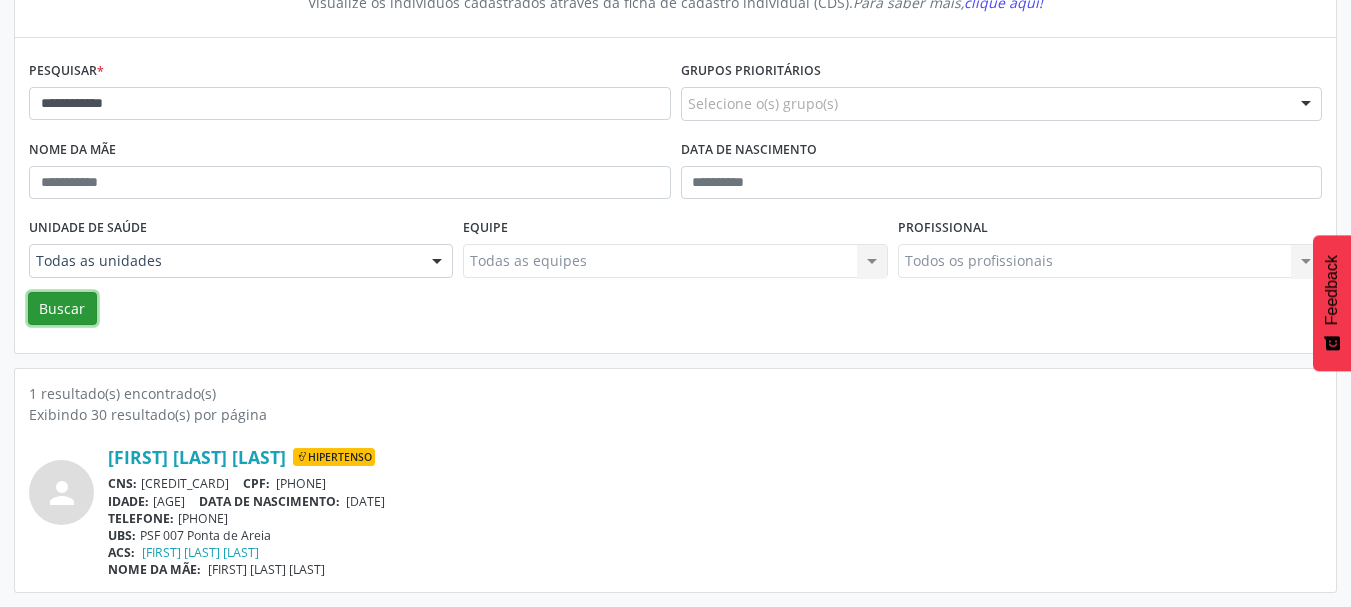 click on "Buscar" at bounding box center [62, 309] 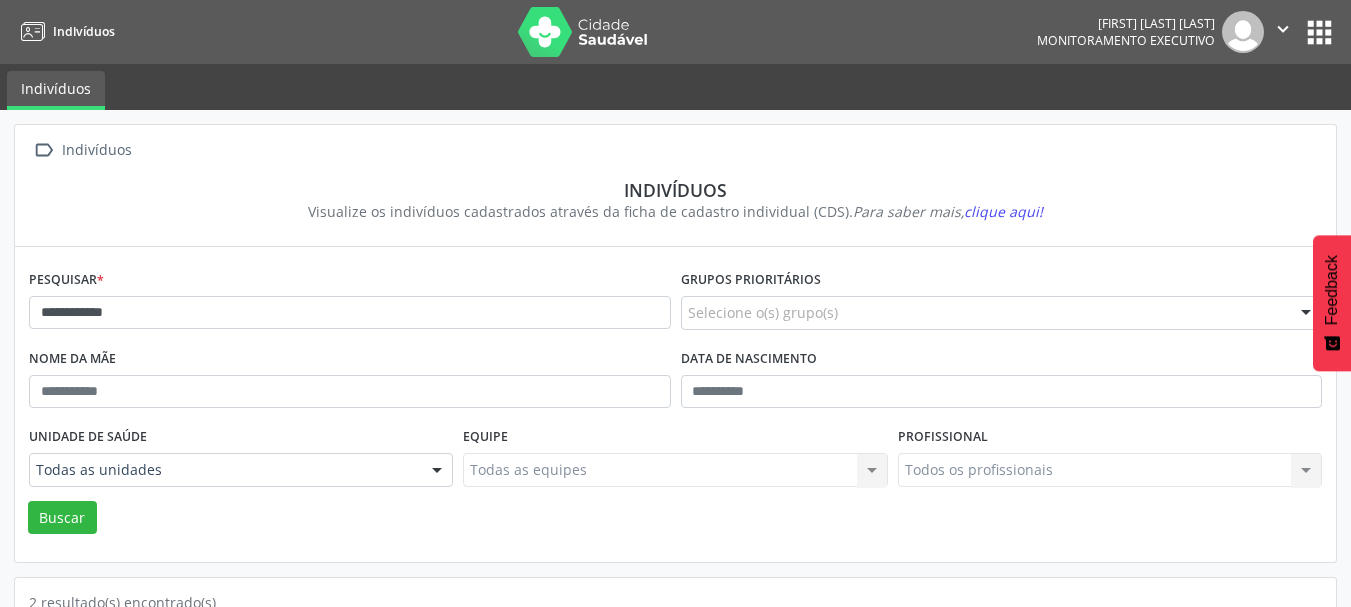 scroll, scrollTop: 100, scrollLeft: 0, axis: vertical 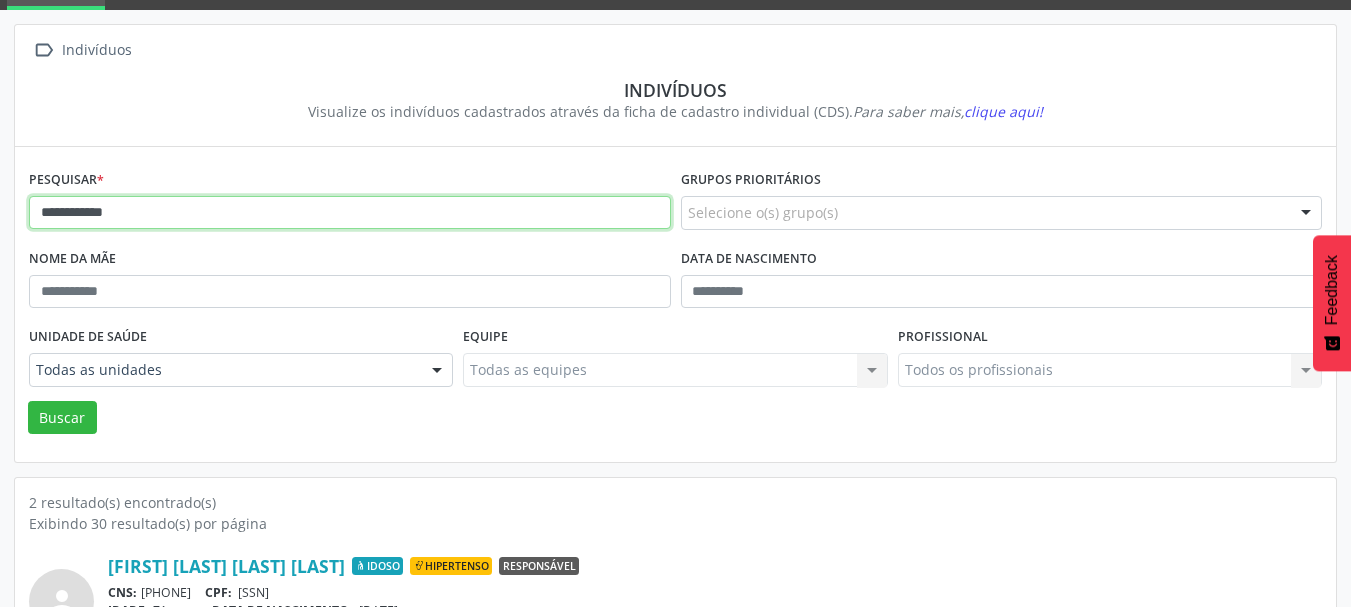 click on "**********" at bounding box center [350, 213] 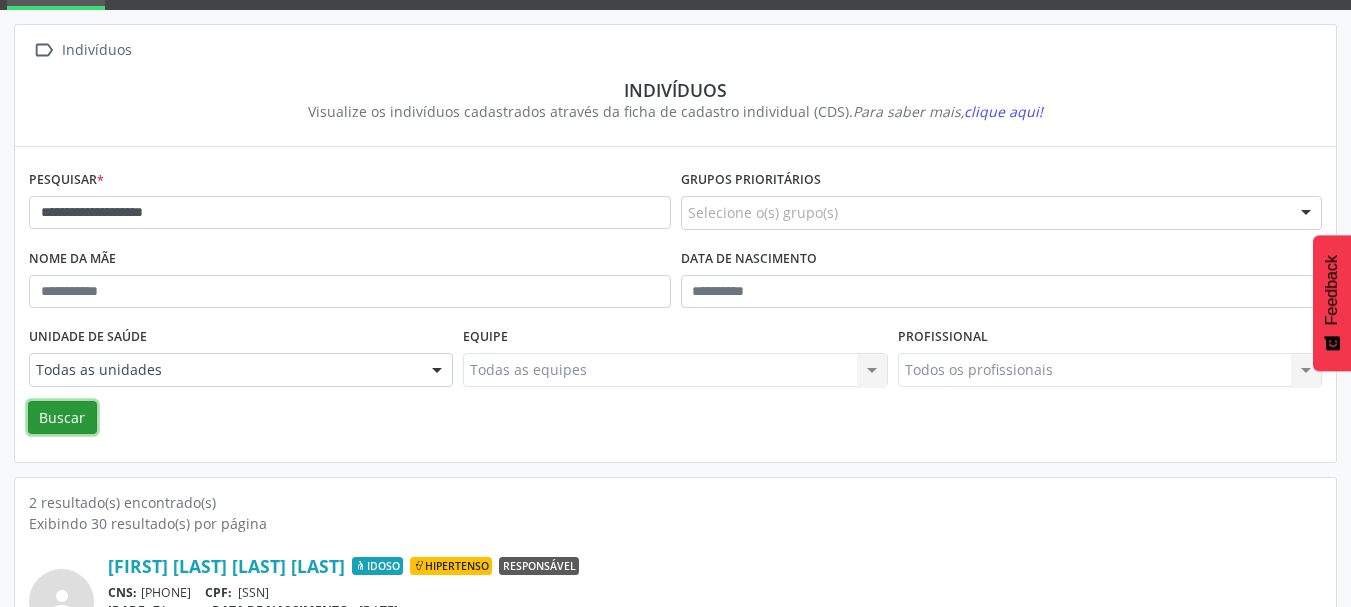 click on "Buscar" at bounding box center (62, 418) 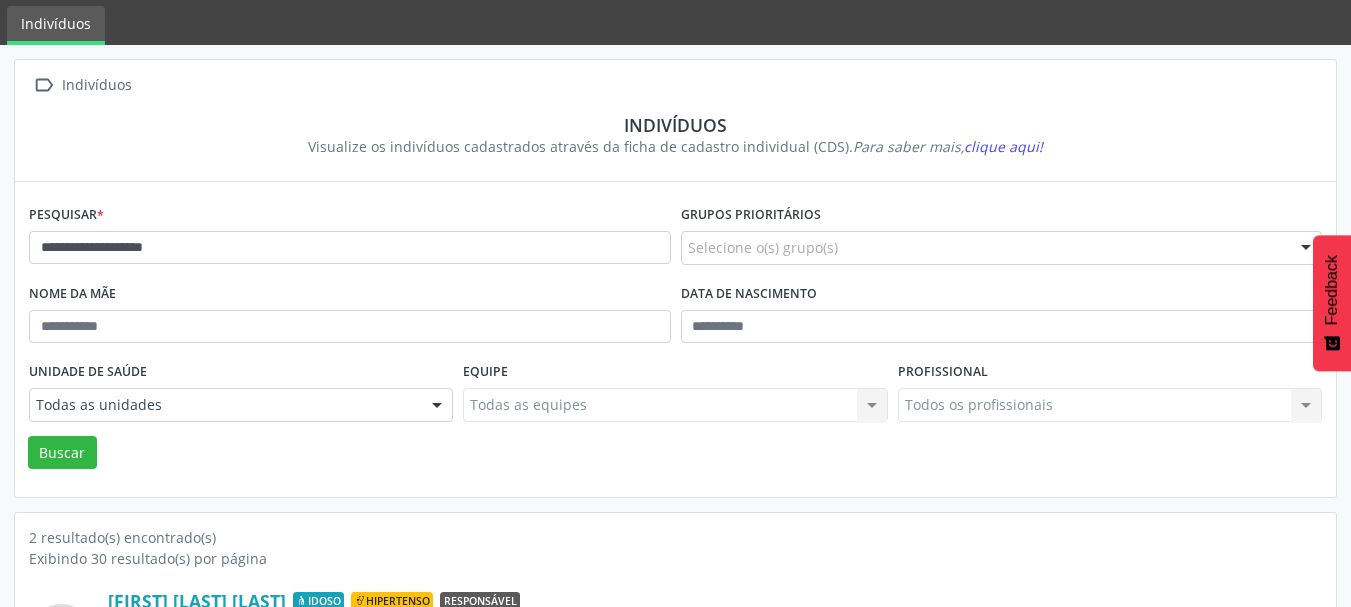 scroll, scrollTop: 100, scrollLeft: 0, axis: vertical 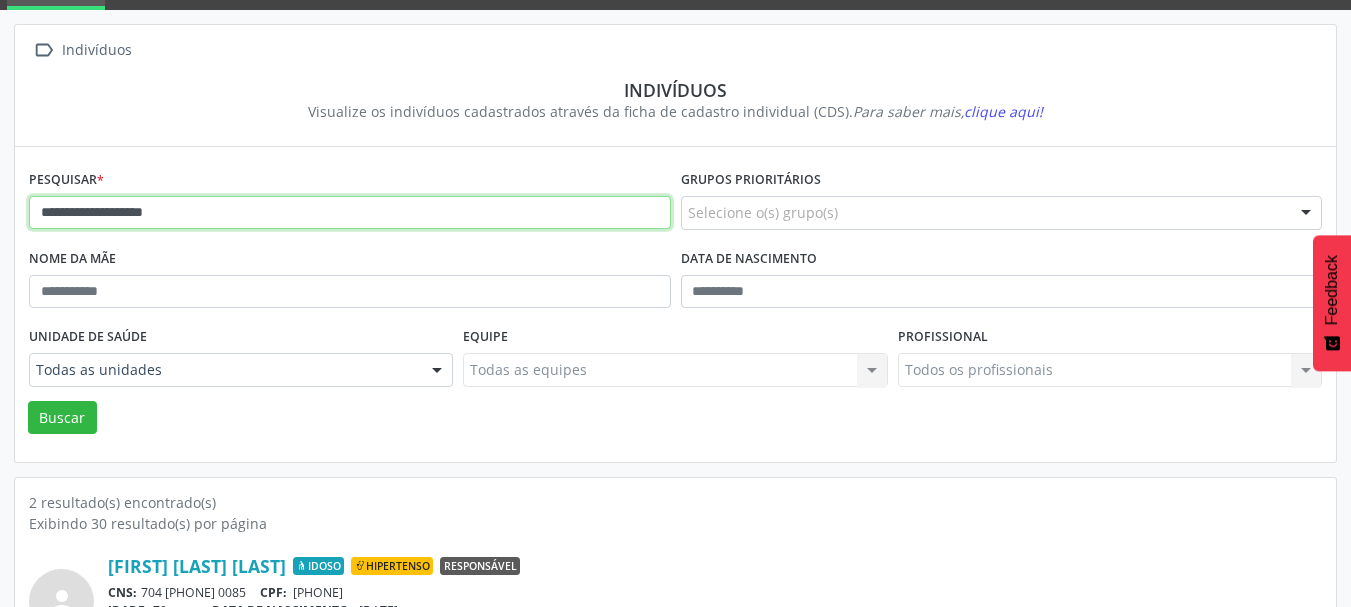drag, startPoint x: 235, startPoint y: 215, endPoint x: 0, endPoint y: 207, distance: 235.13612 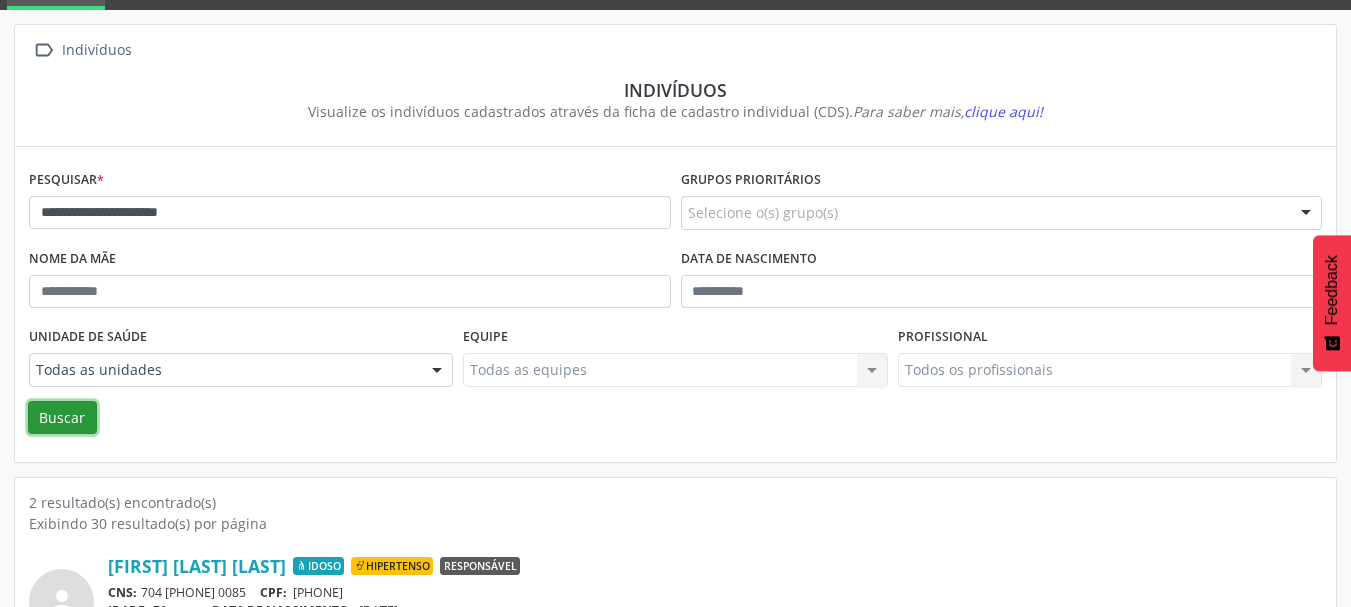 click on "Buscar" at bounding box center [62, 418] 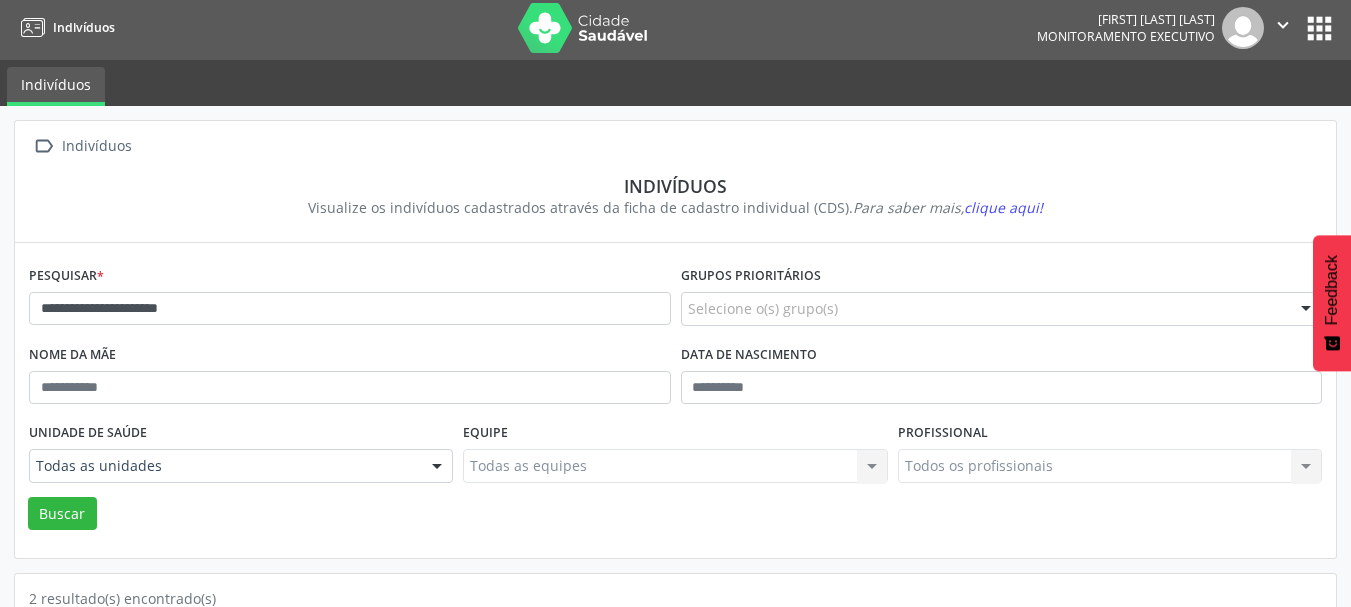 scroll, scrollTop: 0, scrollLeft: 0, axis: both 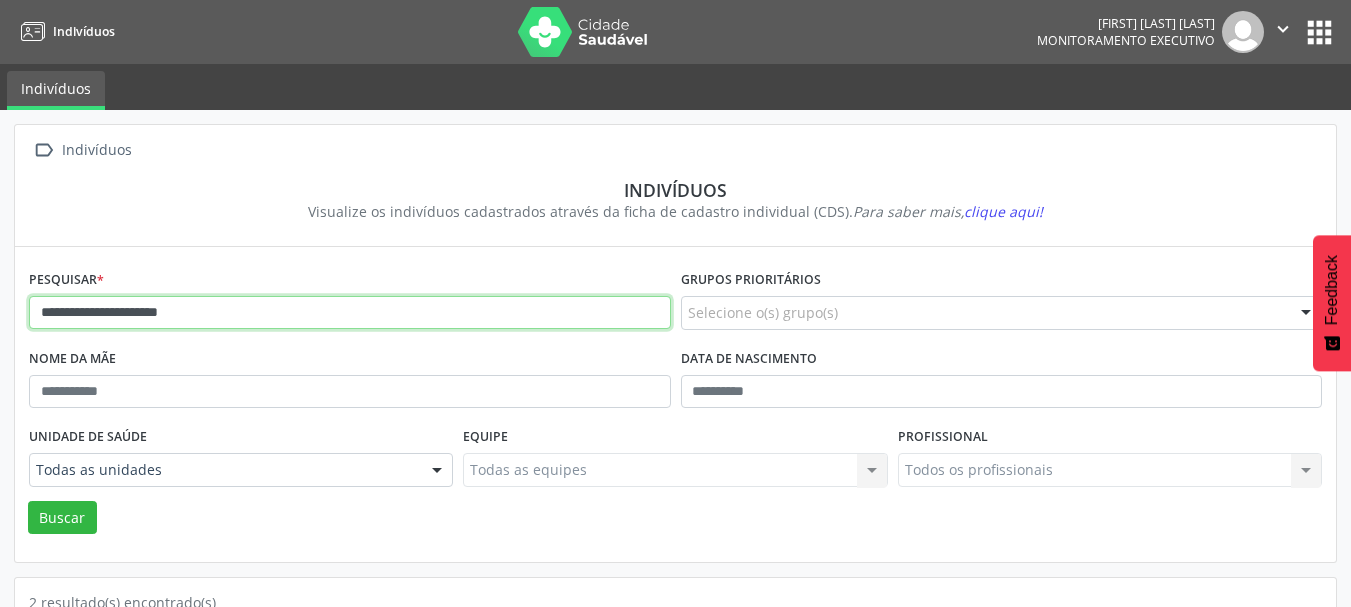 drag, startPoint x: 307, startPoint y: 324, endPoint x: 0, endPoint y: 312, distance: 307.23444 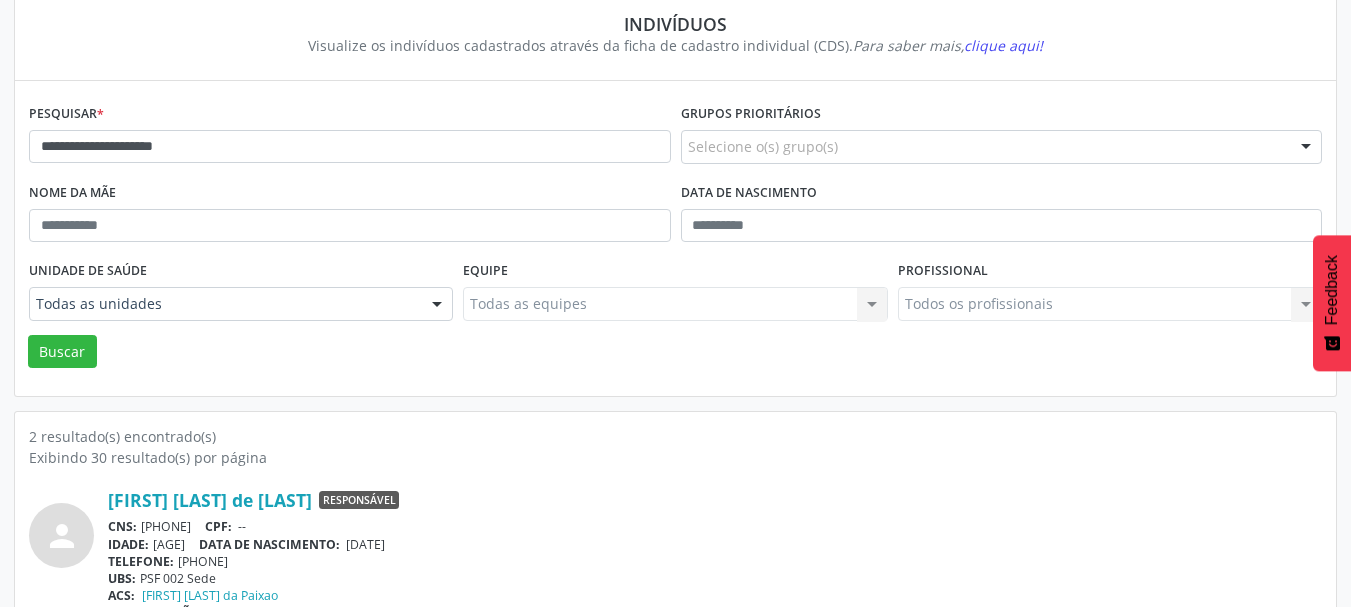 scroll, scrollTop: 200, scrollLeft: 0, axis: vertical 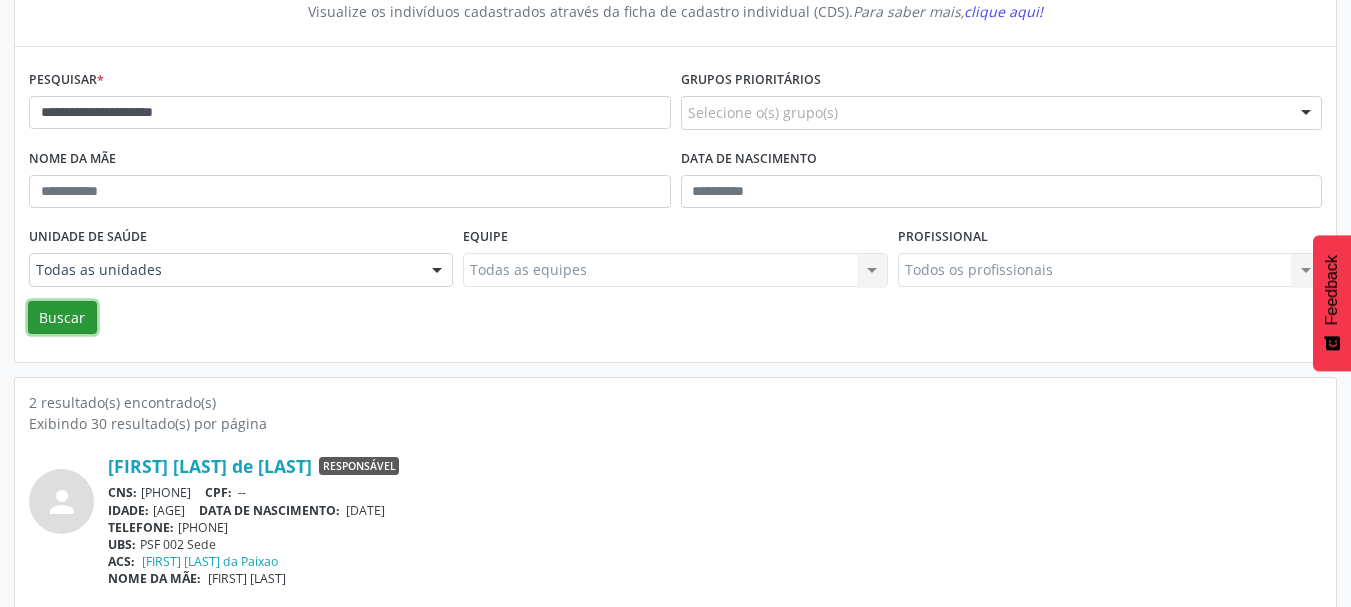 click on "Buscar" at bounding box center (62, 318) 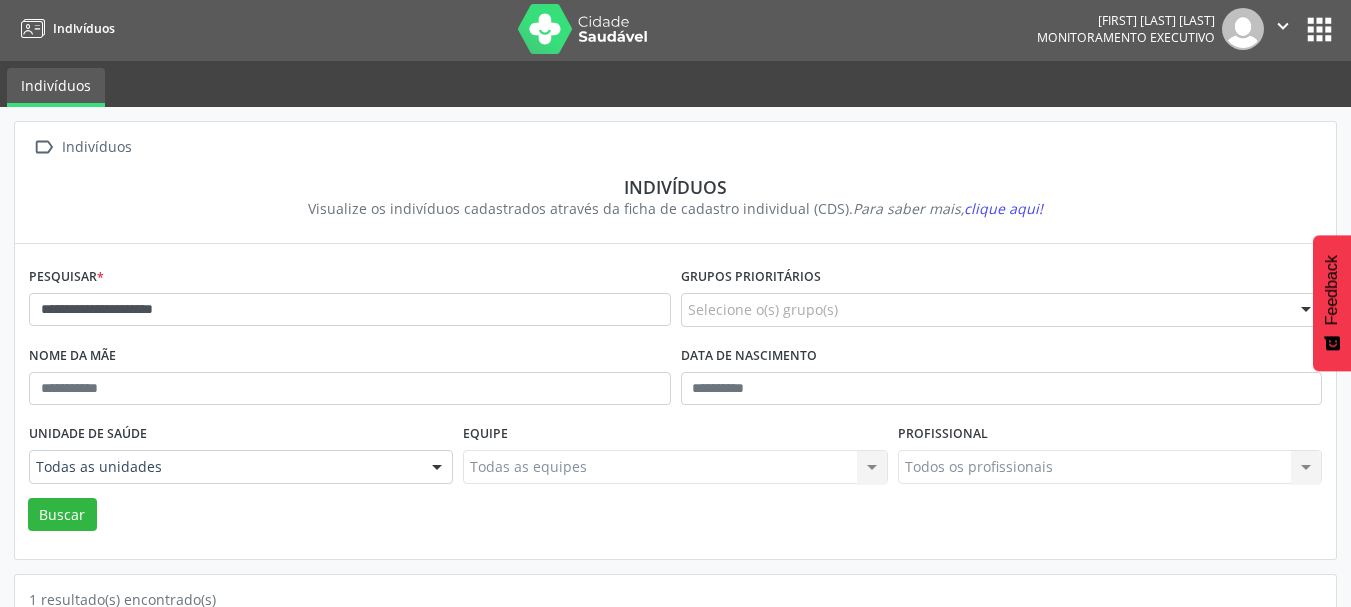 scroll, scrollTop: 0, scrollLeft: 0, axis: both 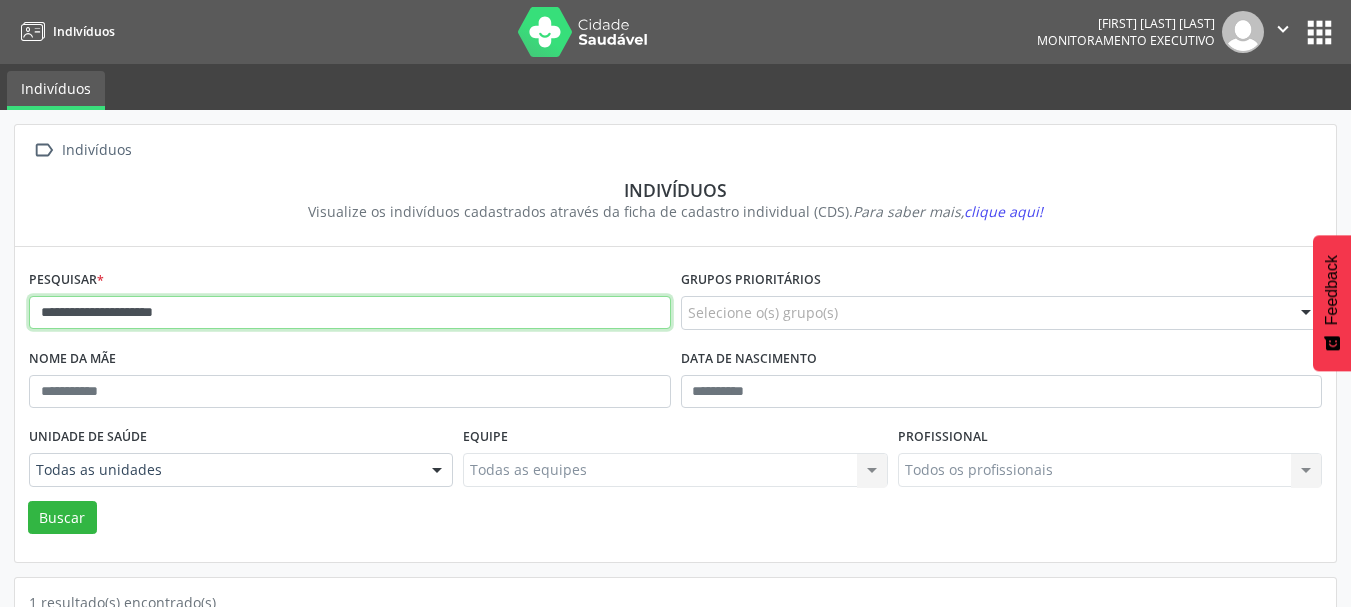 drag, startPoint x: 254, startPoint y: 314, endPoint x: 22, endPoint y: 297, distance: 232.62201 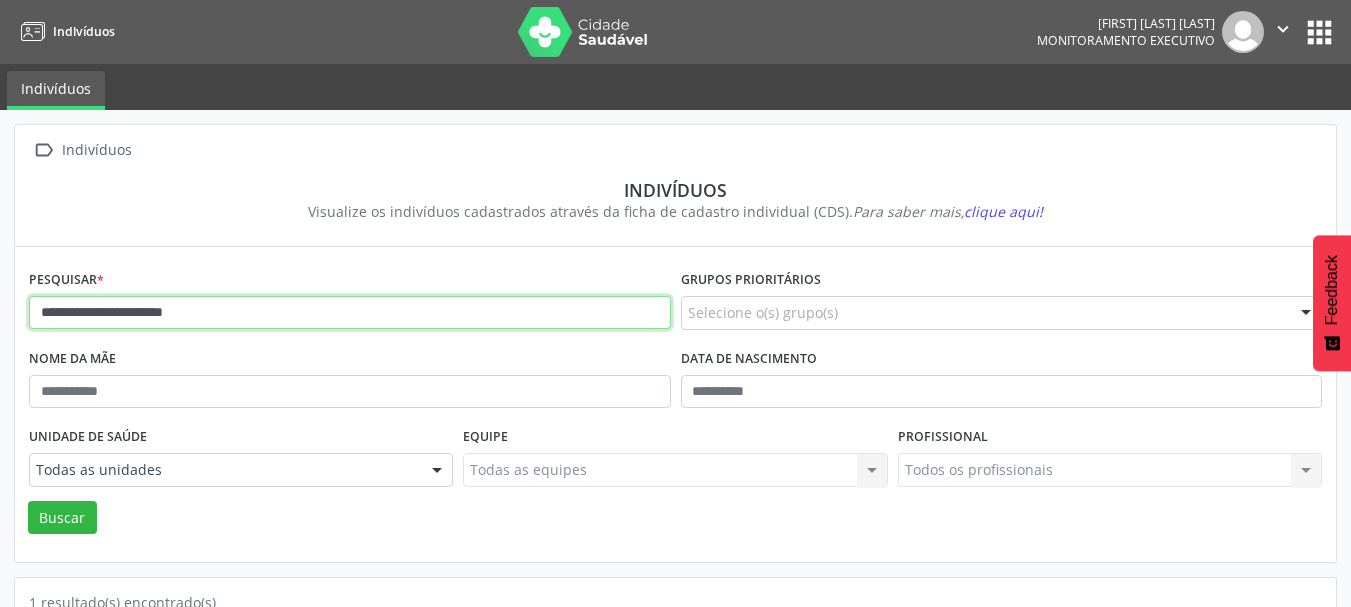 type on "**********" 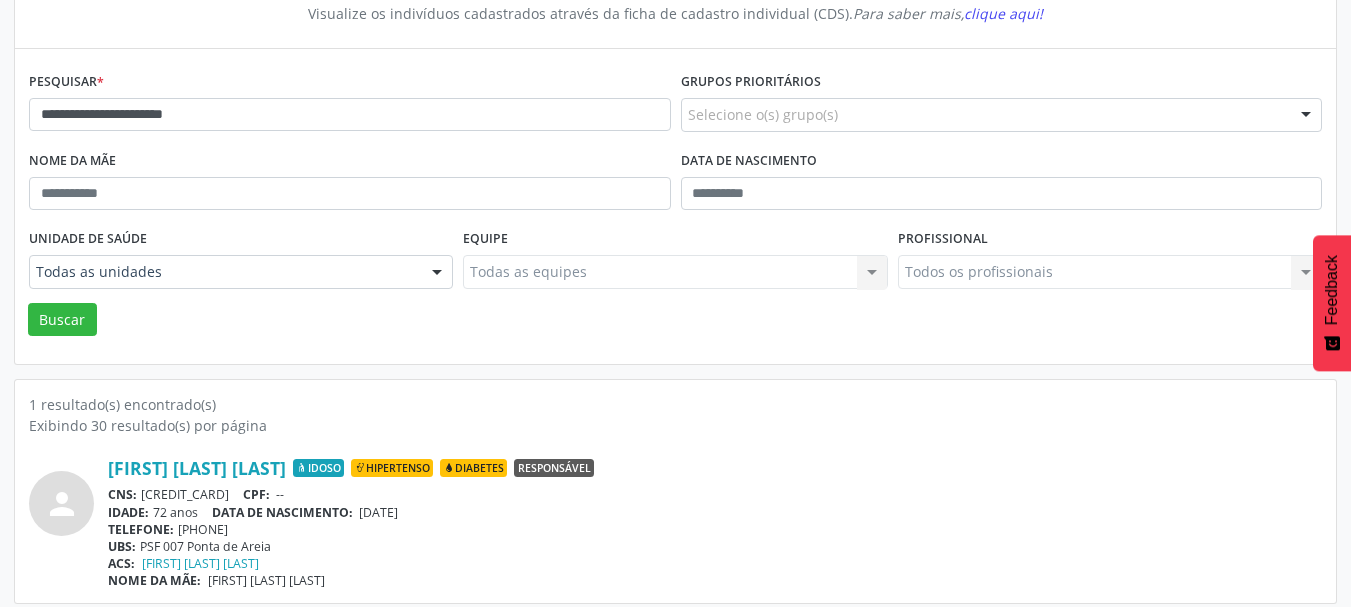 scroll, scrollTop: 200, scrollLeft: 0, axis: vertical 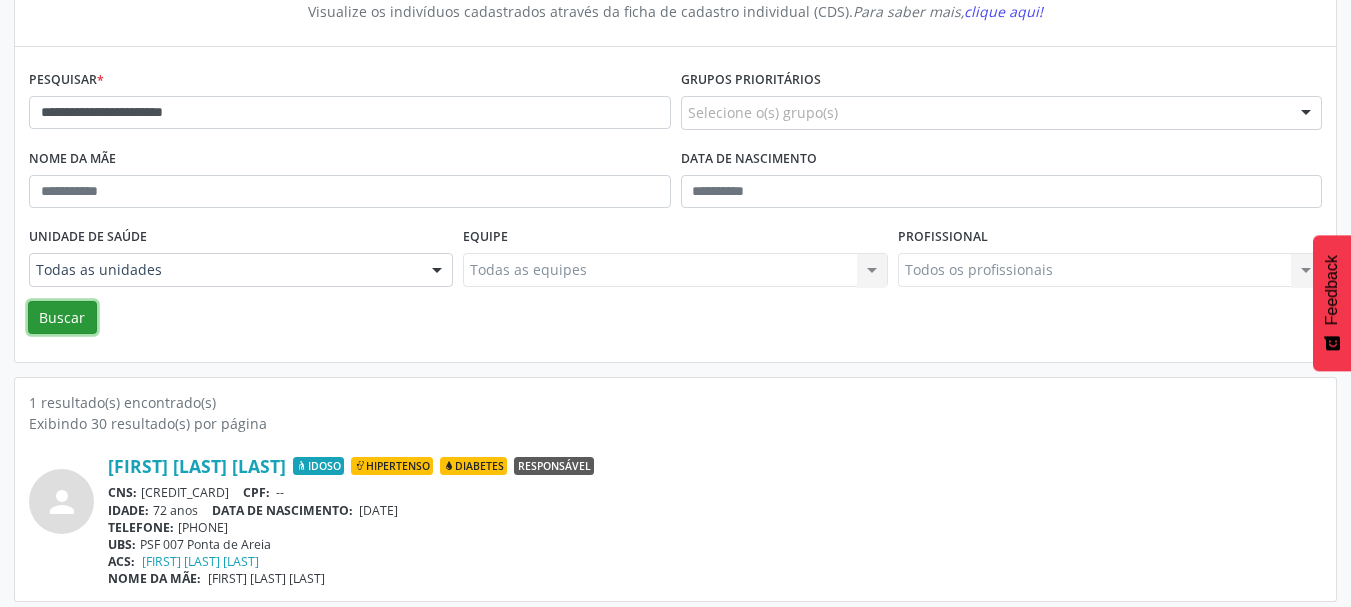 click on "Buscar" at bounding box center (62, 318) 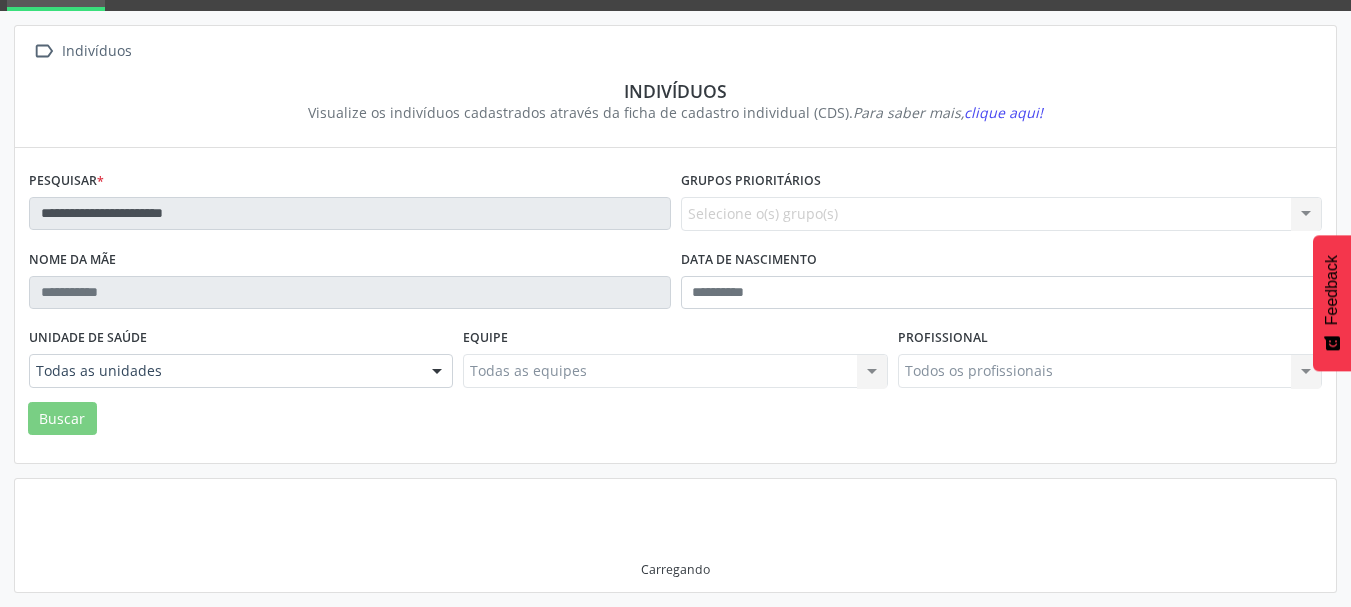 scroll, scrollTop: 93, scrollLeft: 0, axis: vertical 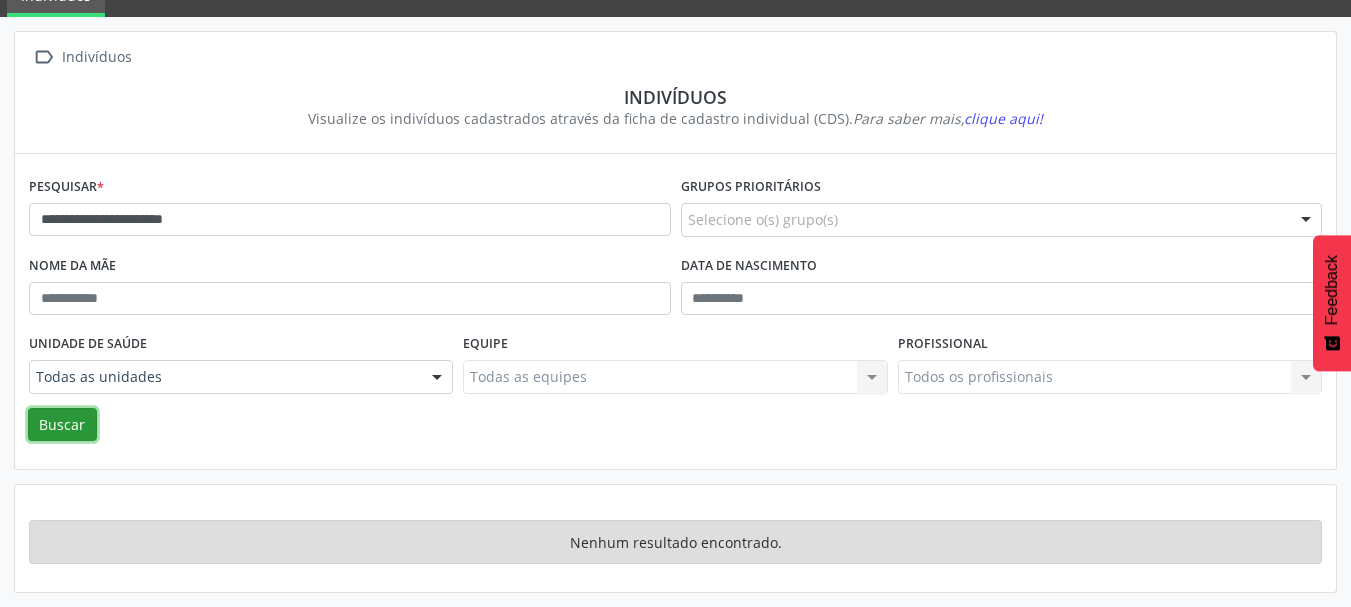 click on "Buscar" at bounding box center (62, 425) 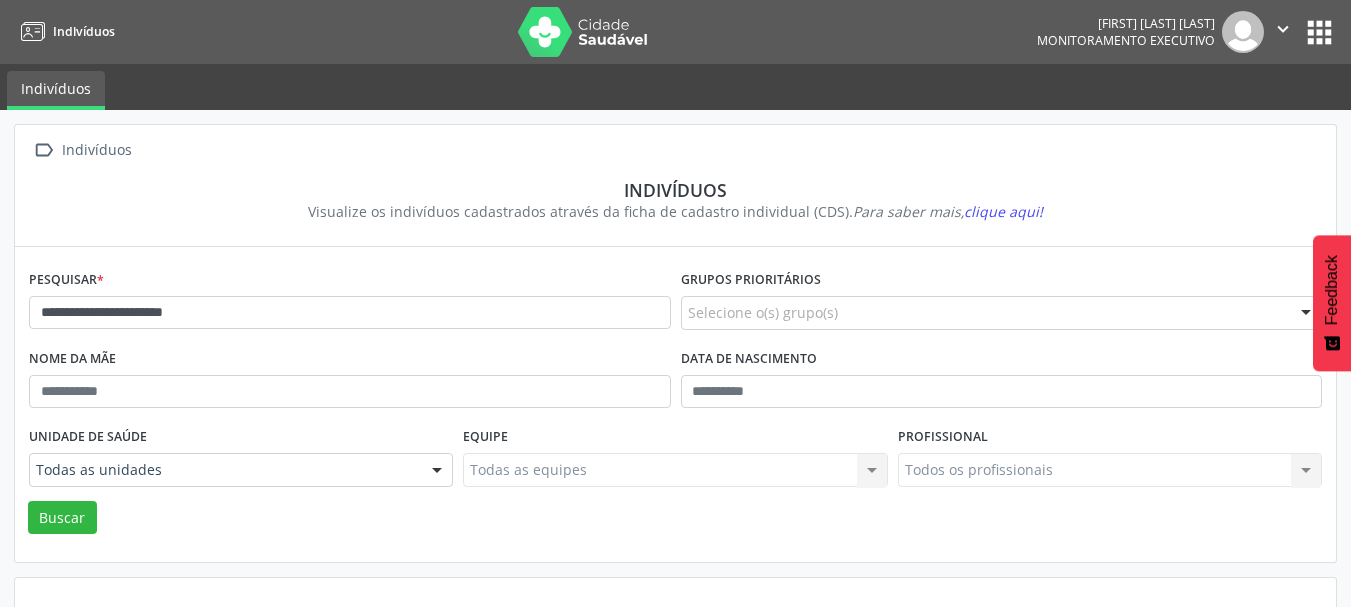 scroll, scrollTop: 93, scrollLeft: 0, axis: vertical 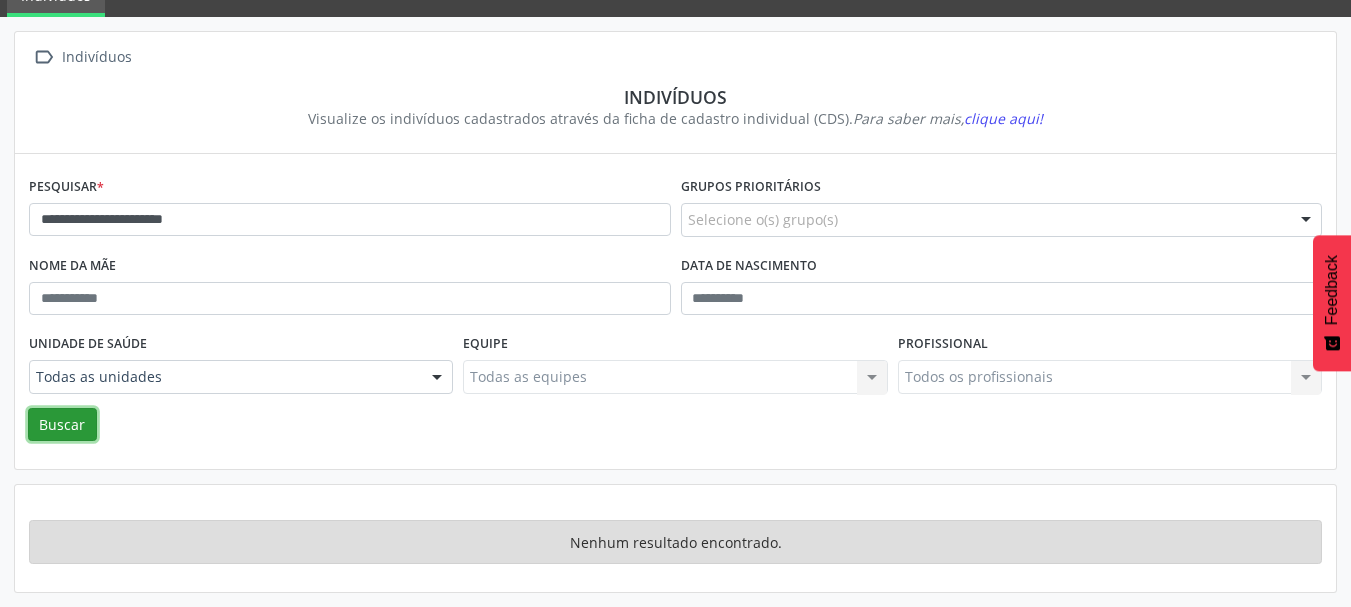 click on "Buscar" at bounding box center (62, 425) 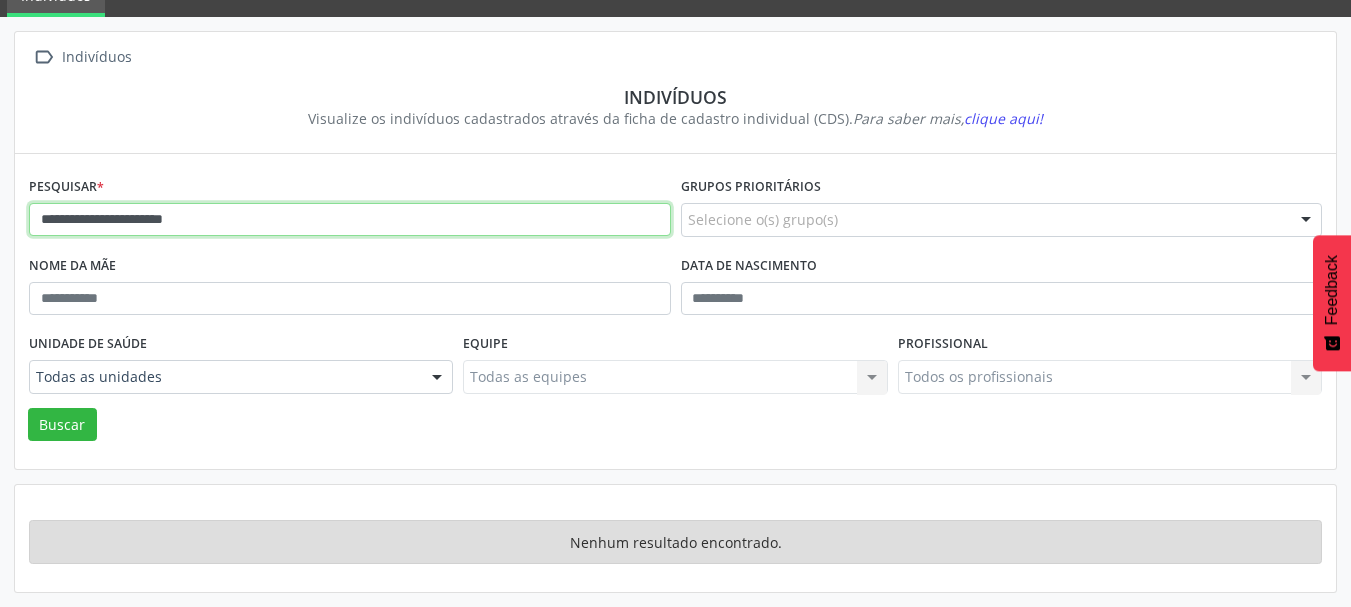 drag, startPoint x: 252, startPoint y: 218, endPoint x: 0, endPoint y: 225, distance: 252.0972 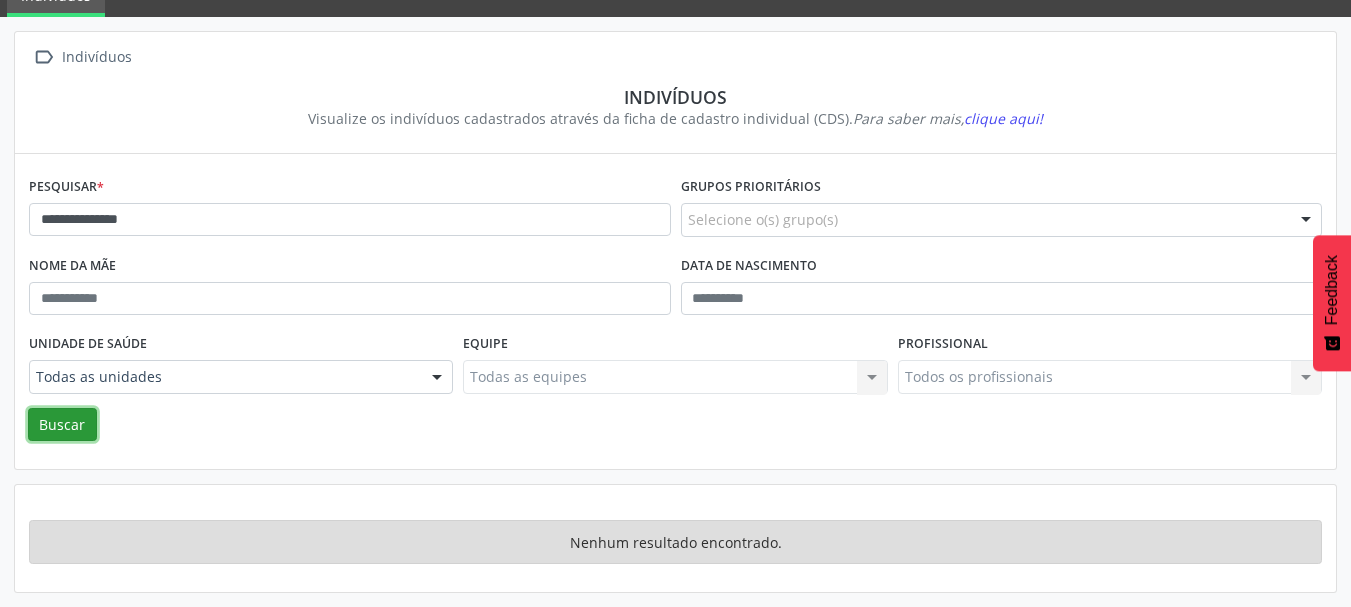 click on "Buscar" at bounding box center [62, 425] 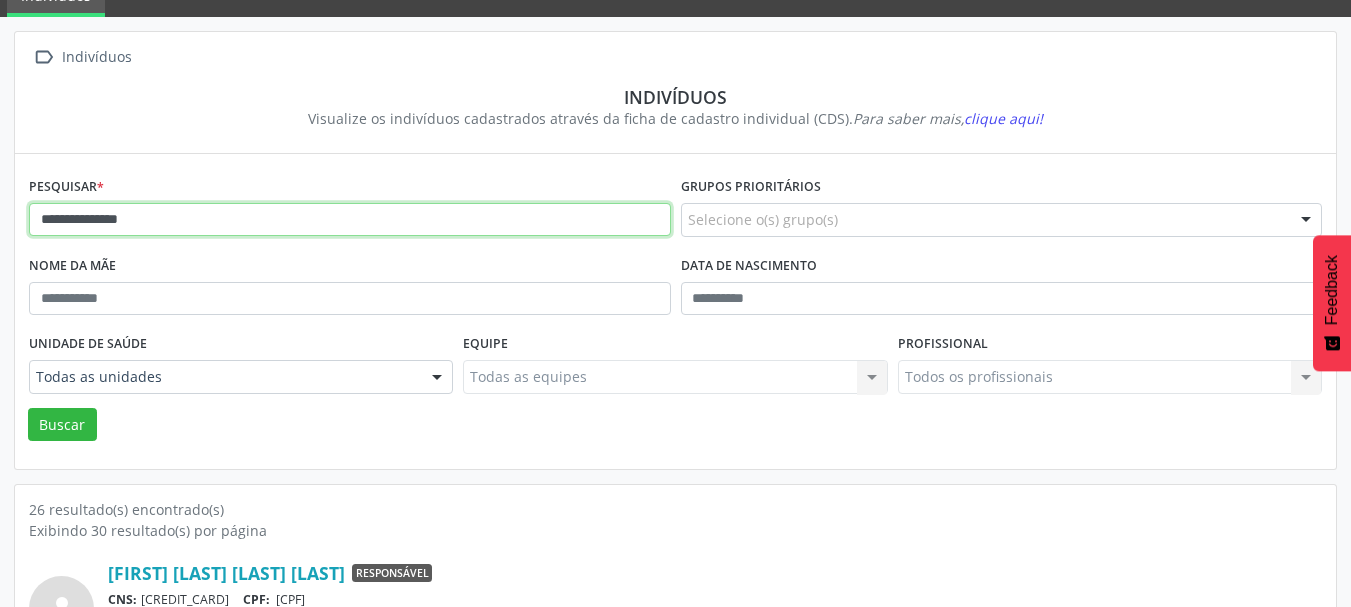 drag, startPoint x: 217, startPoint y: 226, endPoint x: 0, endPoint y: 202, distance: 218.32315 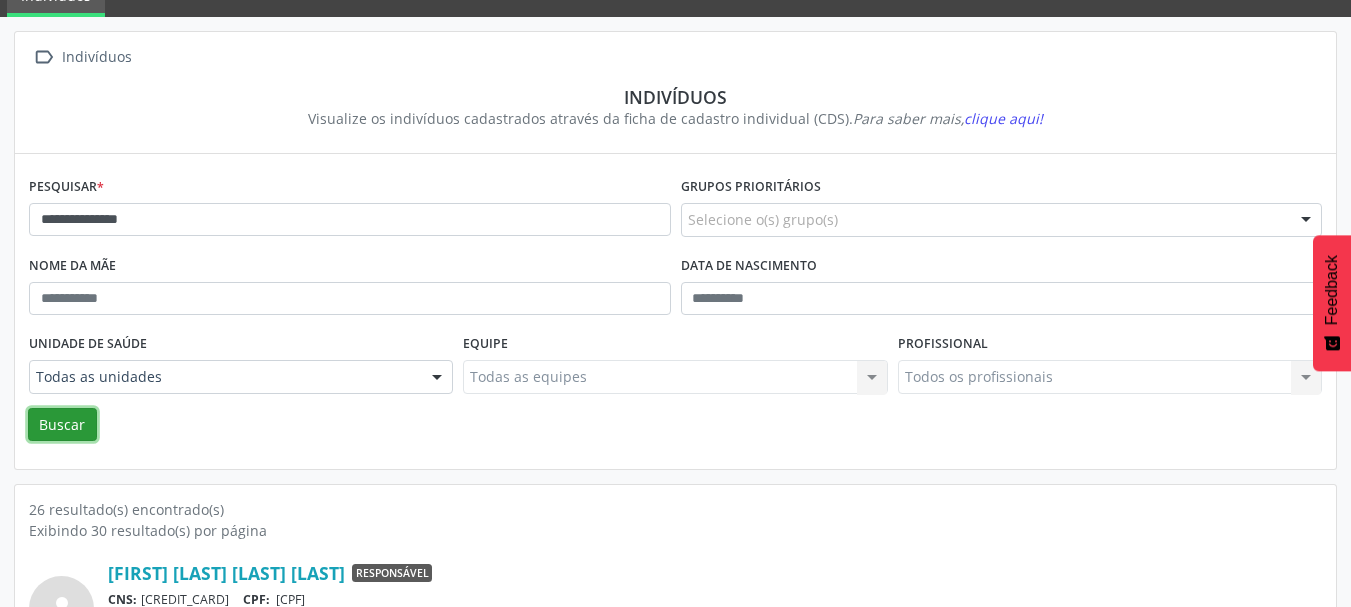 click on "Buscar" at bounding box center [62, 425] 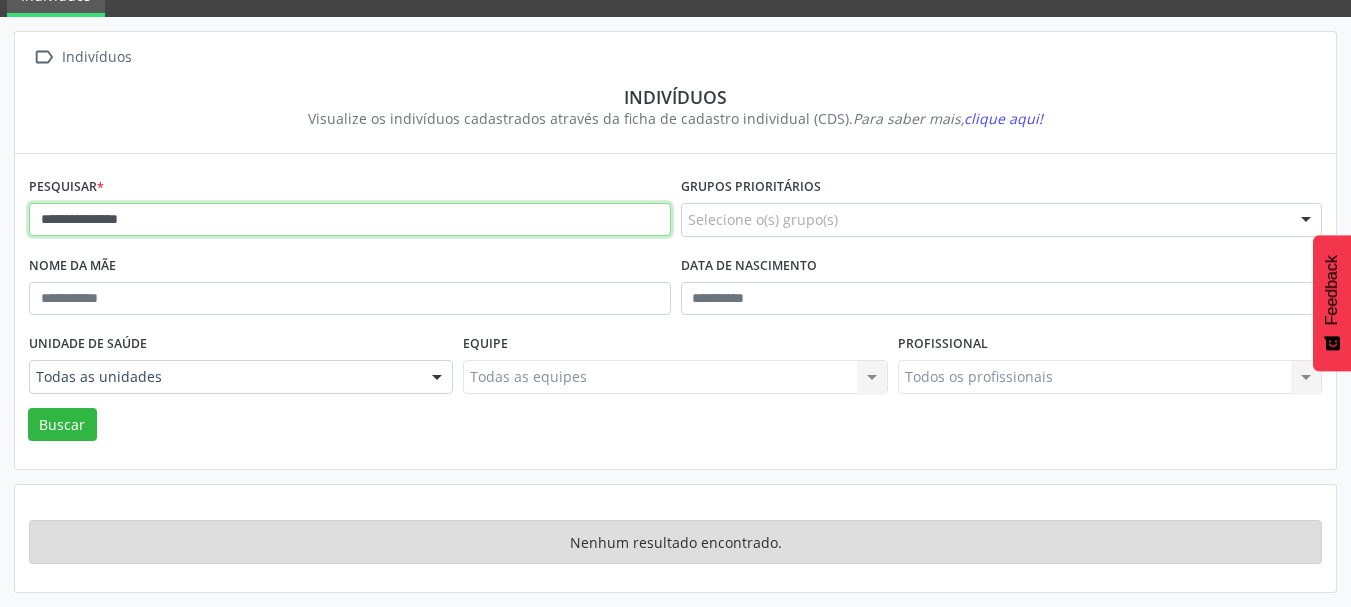 click on "**********" at bounding box center (350, 220) 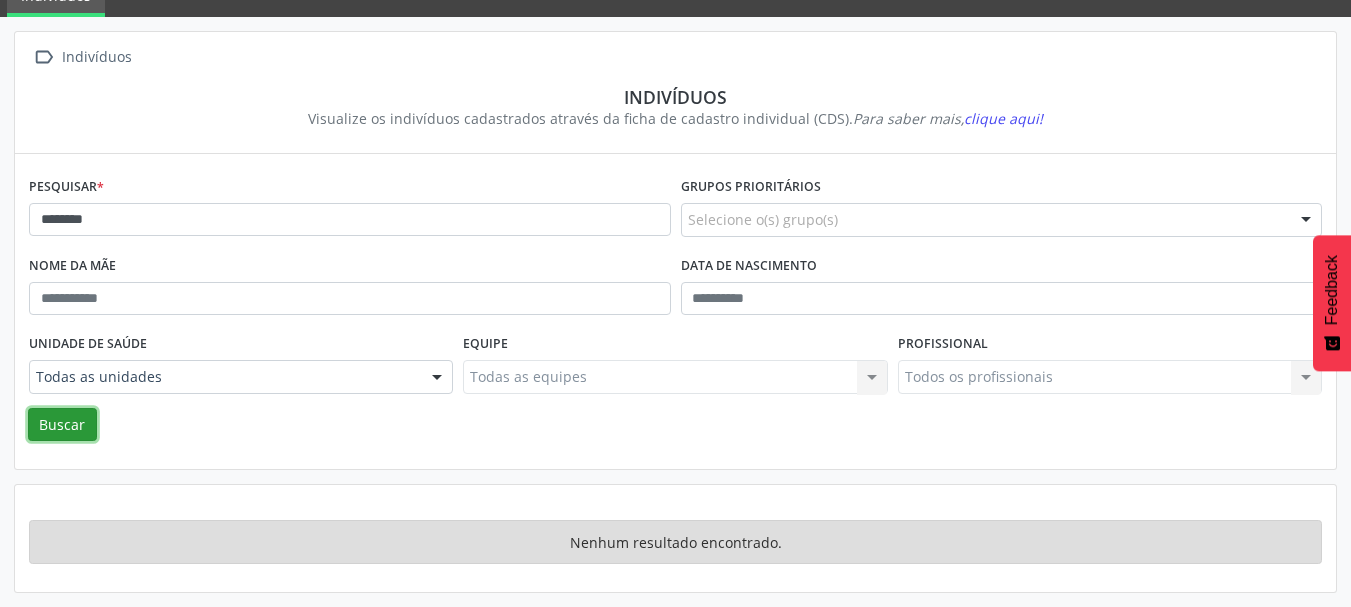 click on "Buscar" at bounding box center [62, 425] 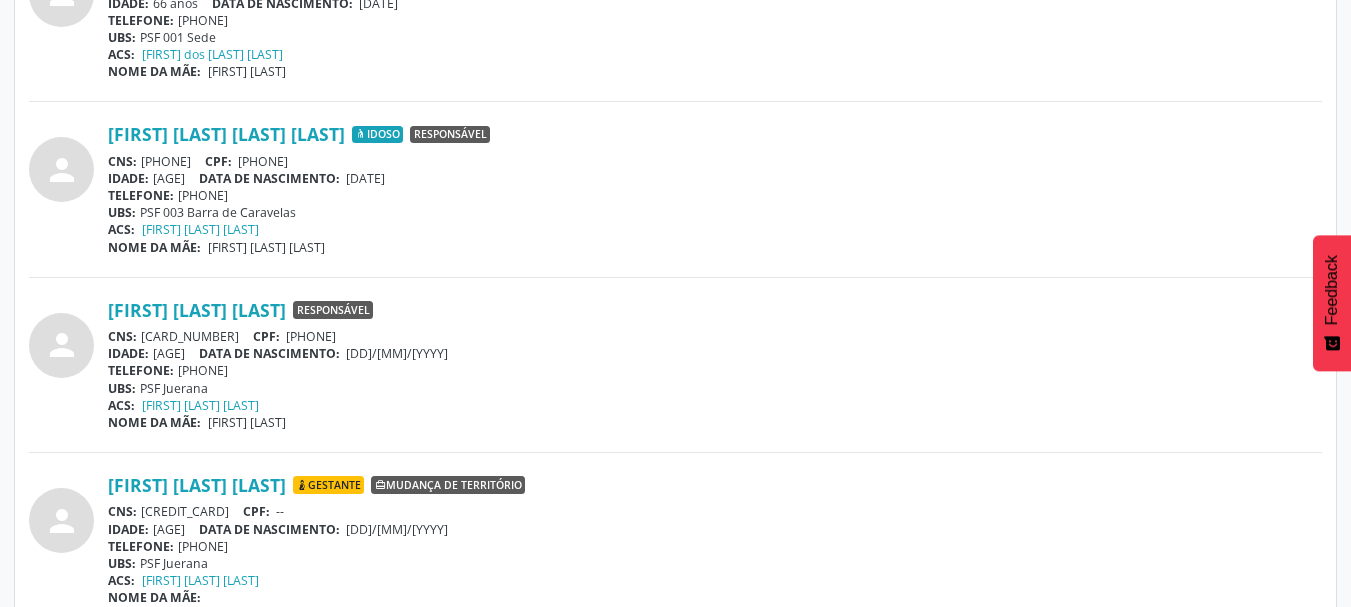 scroll, scrollTop: 5352, scrollLeft: 0, axis: vertical 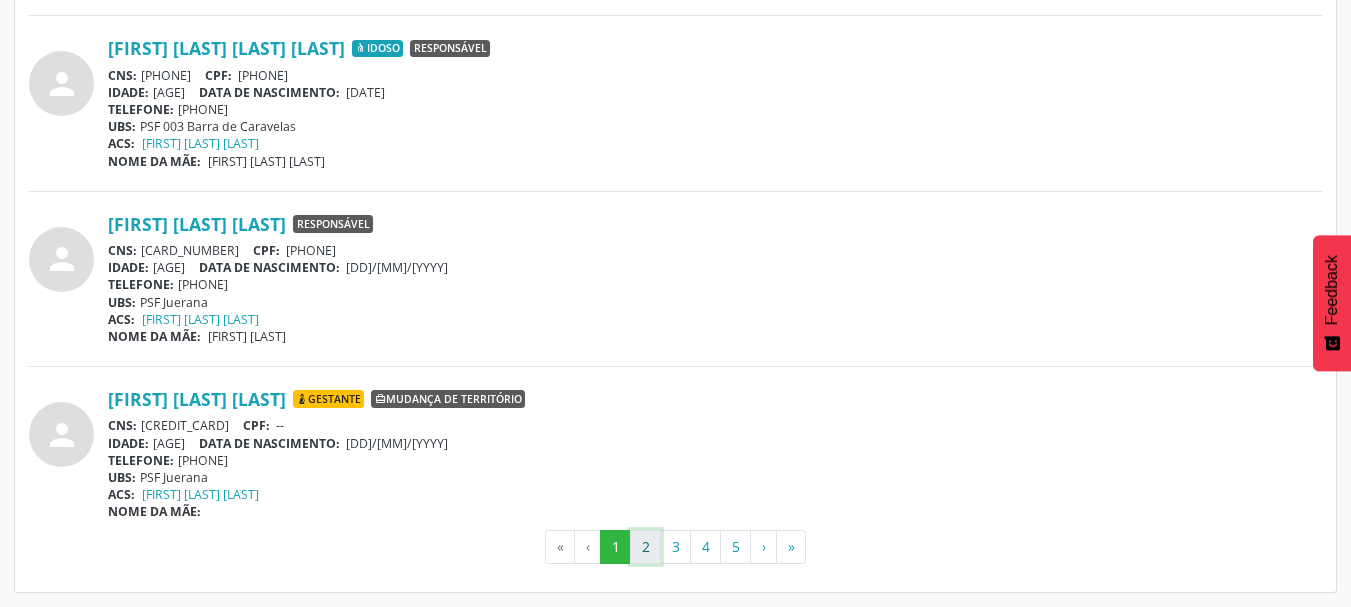 click on "2" at bounding box center [645, 547] 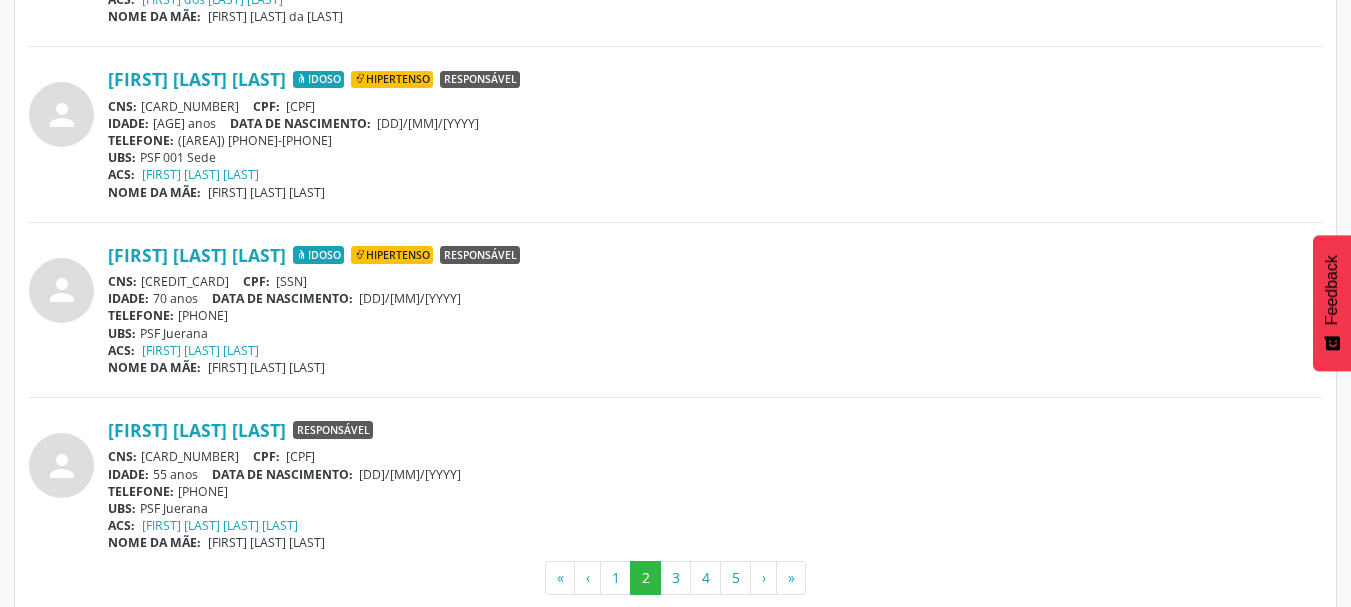 scroll, scrollTop: 5352, scrollLeft: 0, axis: vertical 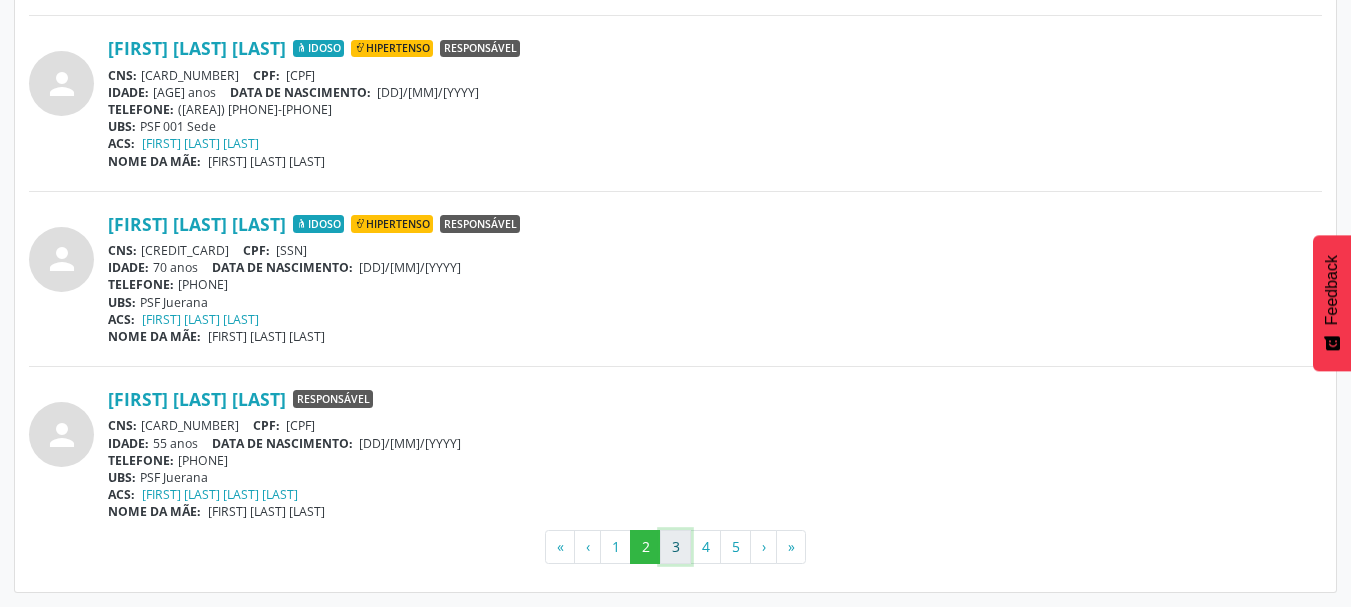 click on "3" at bounding box center [675, 547] 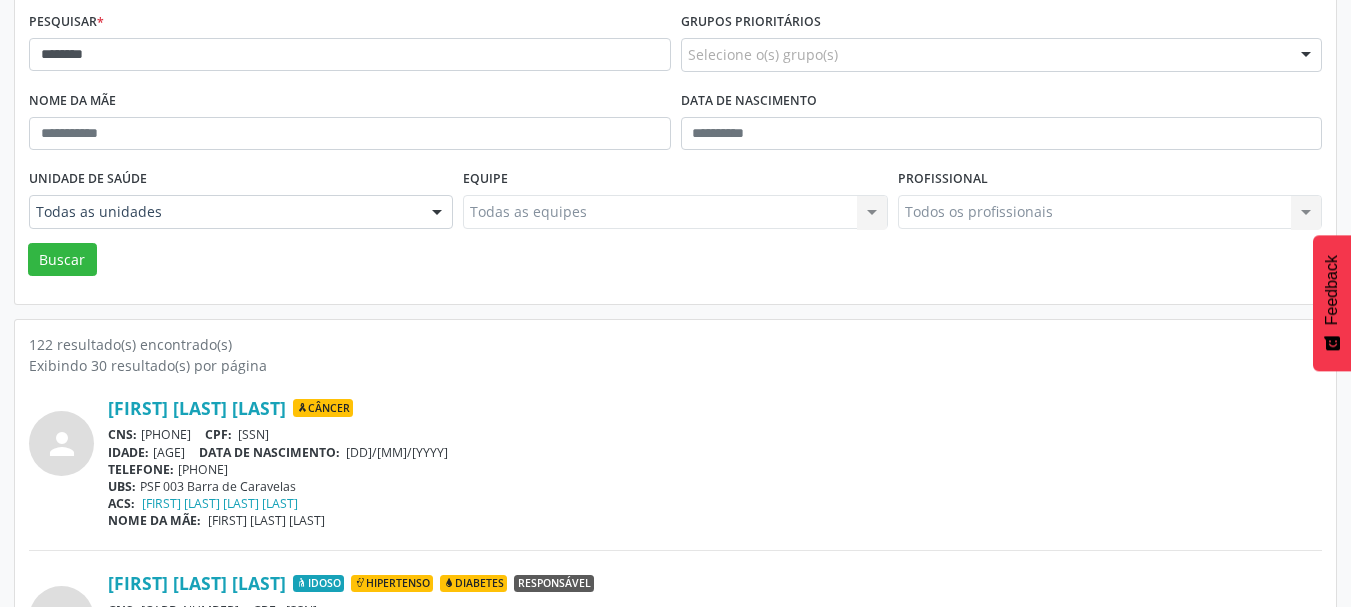 scroll, scrollTop: 52, scrollLeft: 0, axis: vertical 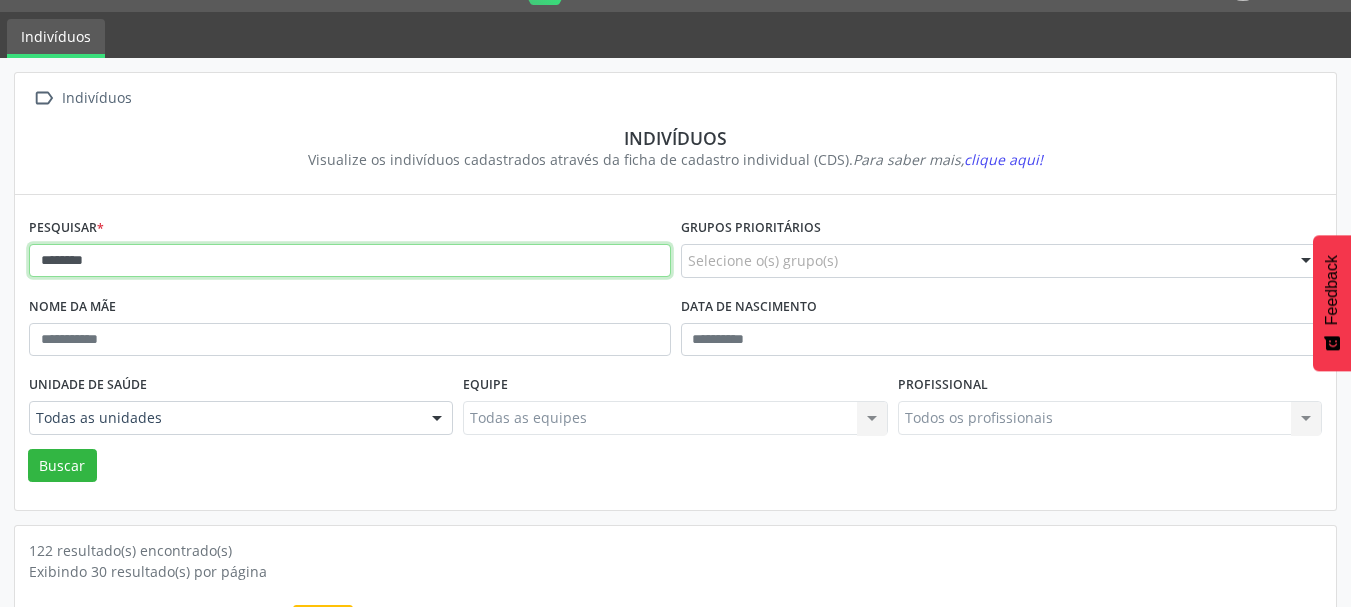 drag, startPoint x: 165, startPoint y: 263, endPoint x: 0, endPoint y: 219, distance: 170.76591 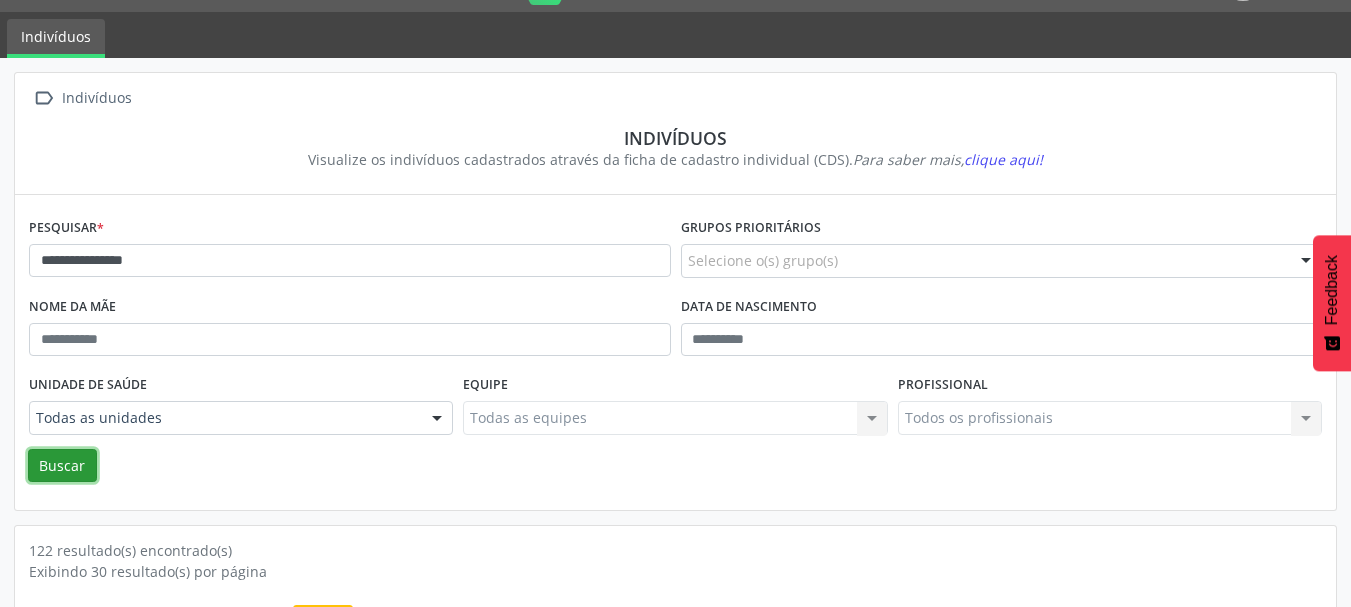 click on "Buscar" at bounding box center (62, 466) 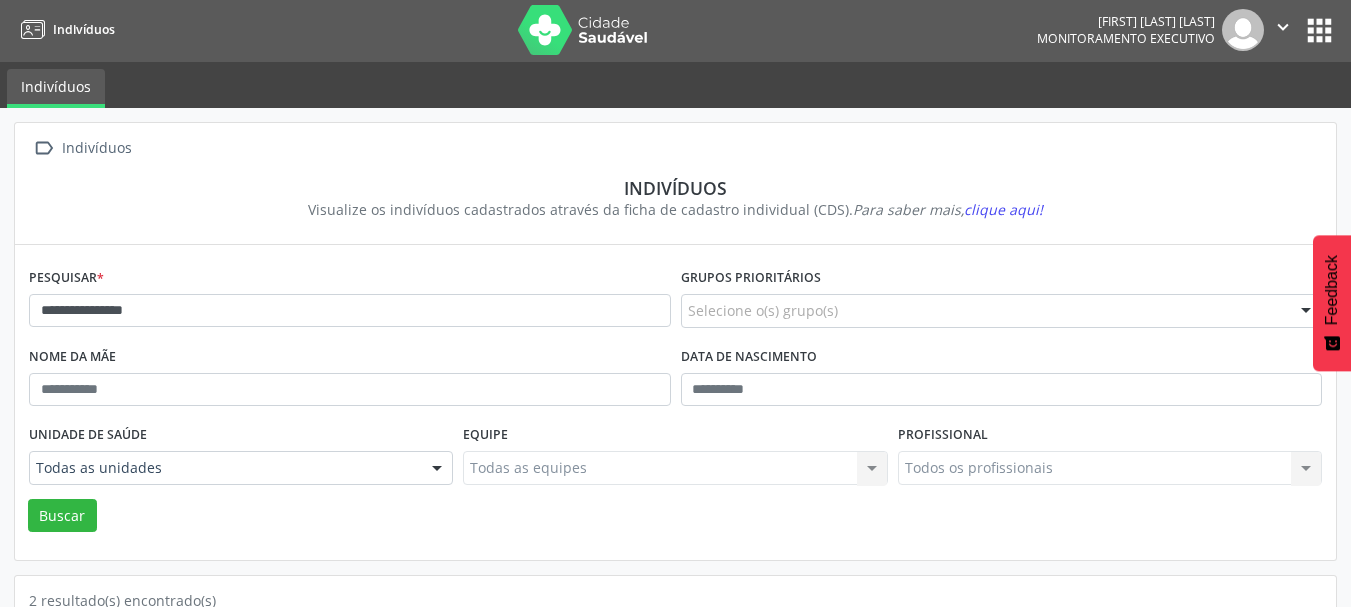 scroll, scrollTop: 0, scrollLeft: 0, axis: both 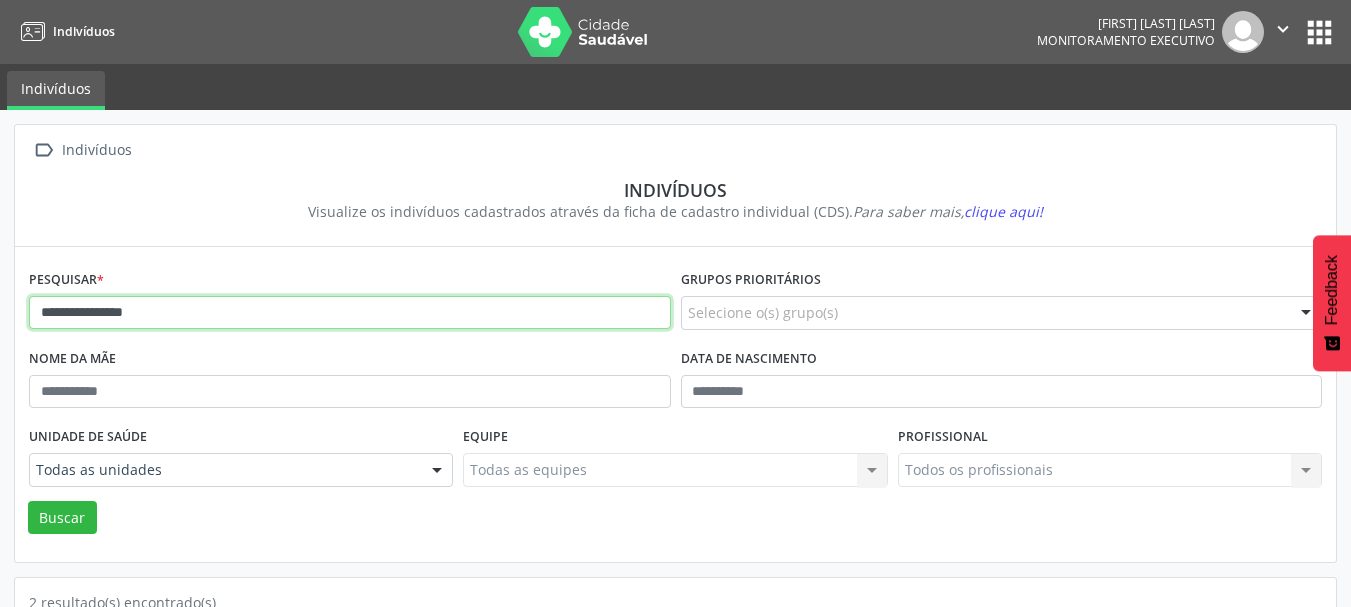 drag, startPoint x: 216, startPoint y: 321, endPoint x: 0, endPoint y: 304, distance: 216.66795 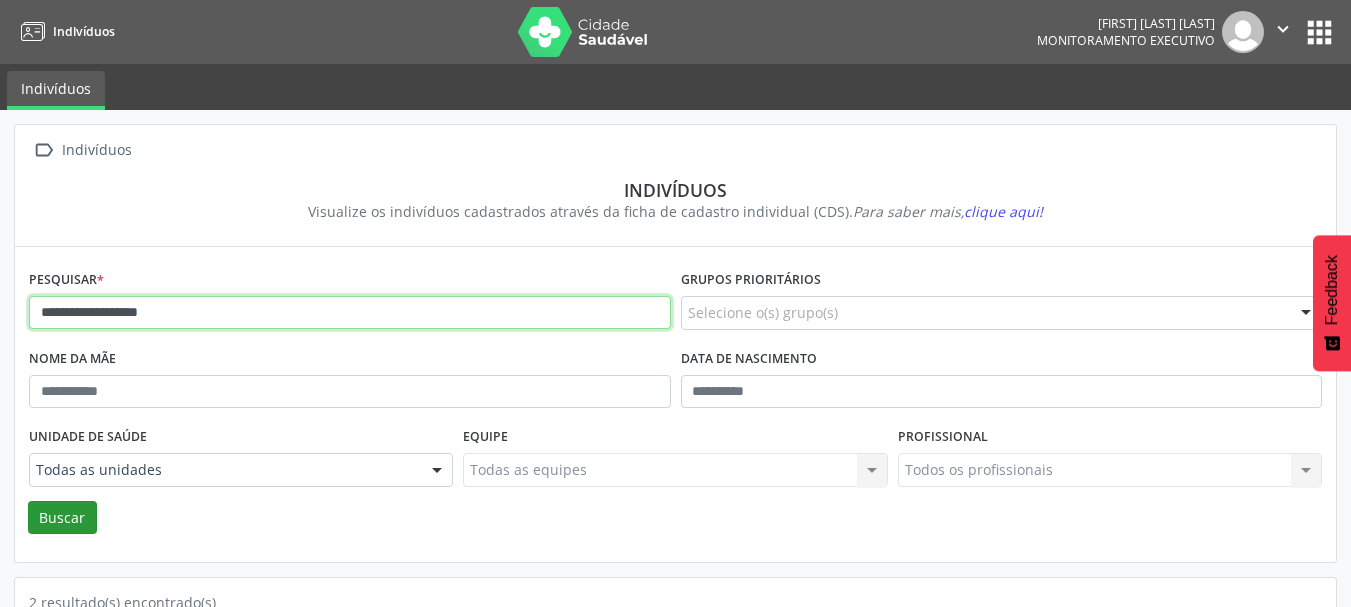 type on "**********" 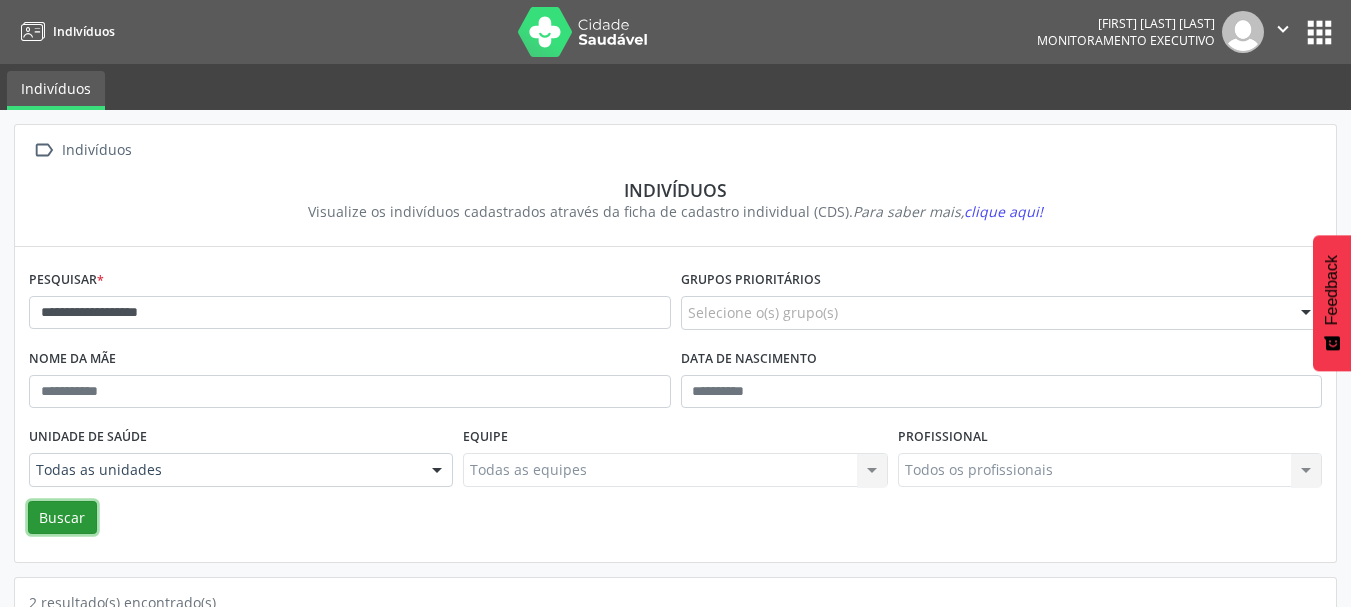 click on "Buscar" at bounding box center (62, 518) 